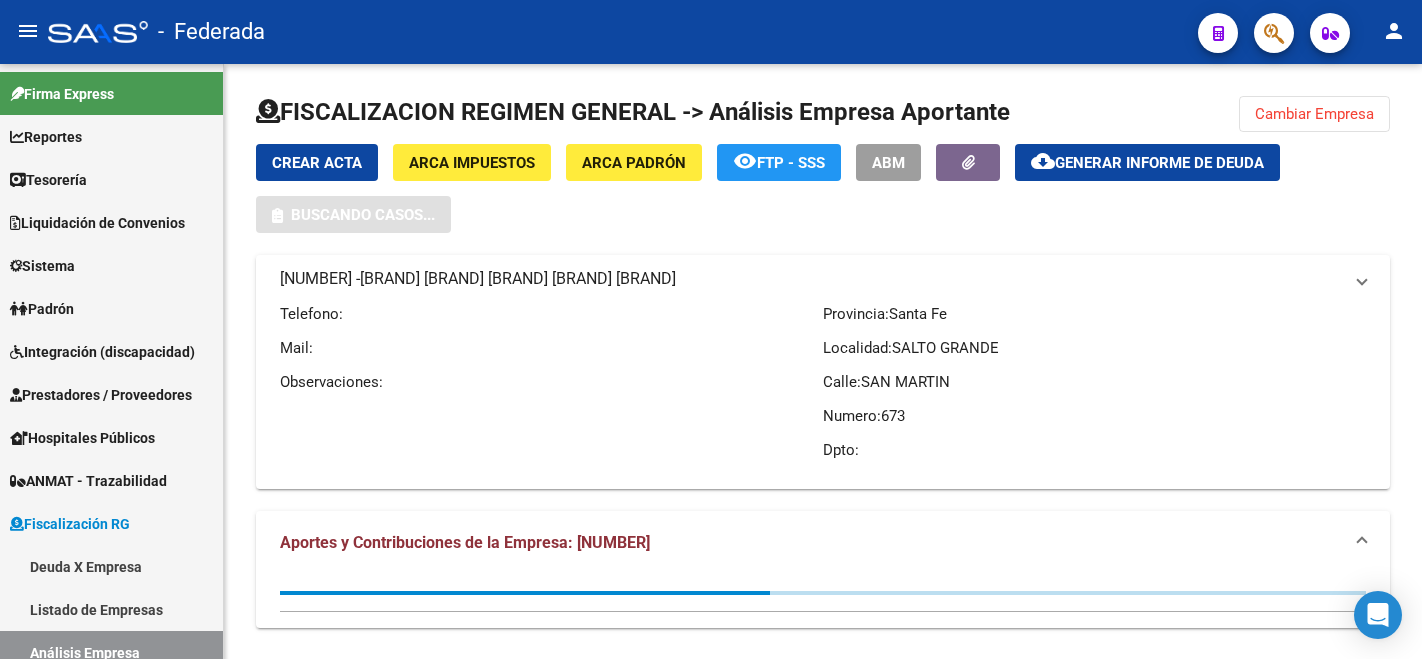 scroll, scrollTop: 0, scrollLeft: 0, axis: both 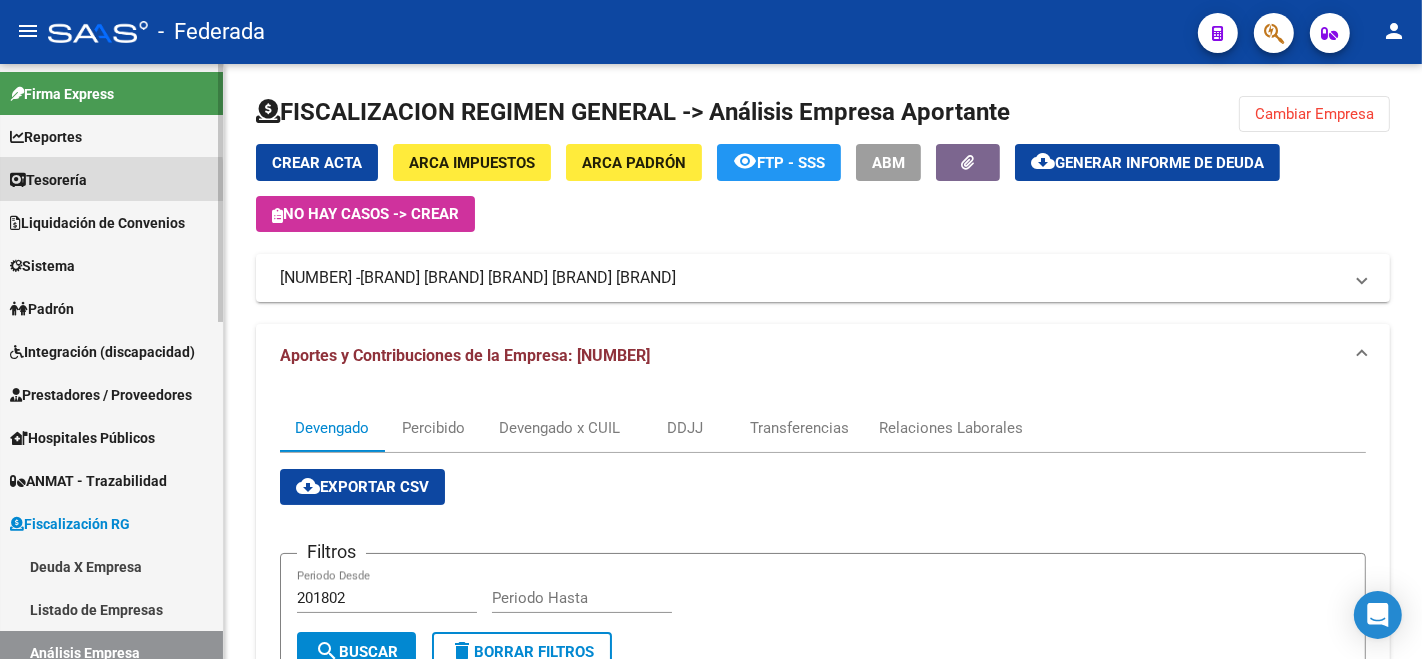 click on "Tesorería" at bounding box center [48, 180] 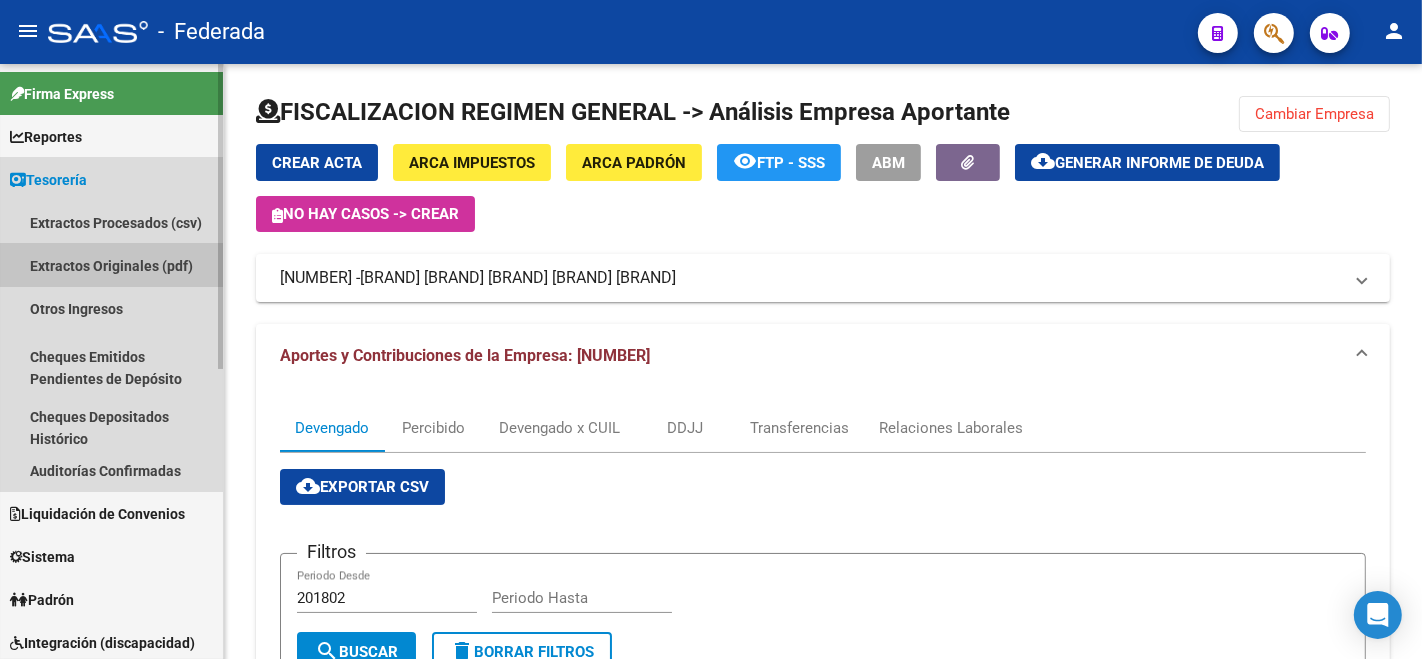 click on "Extractos Originales (pdf)" at bounding box center [111, 265] 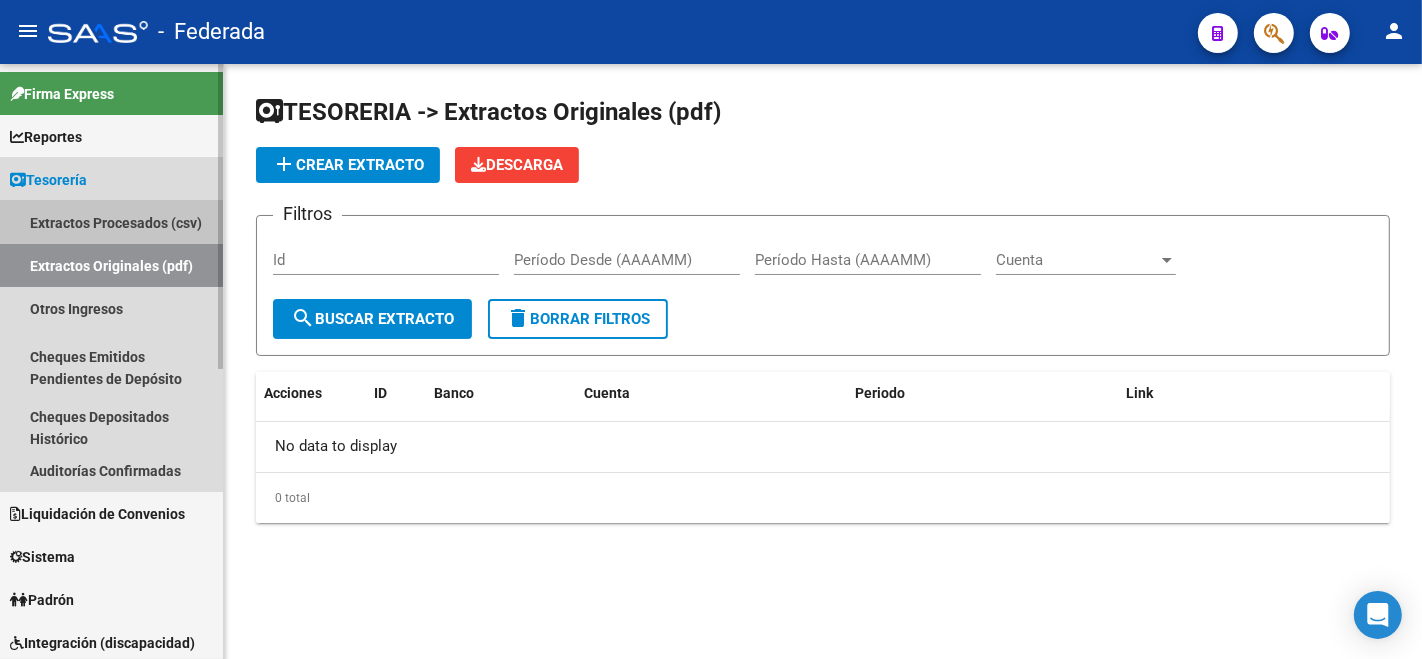 click on "Extractos Procesados (csv)" at bounding box center [111, 222] 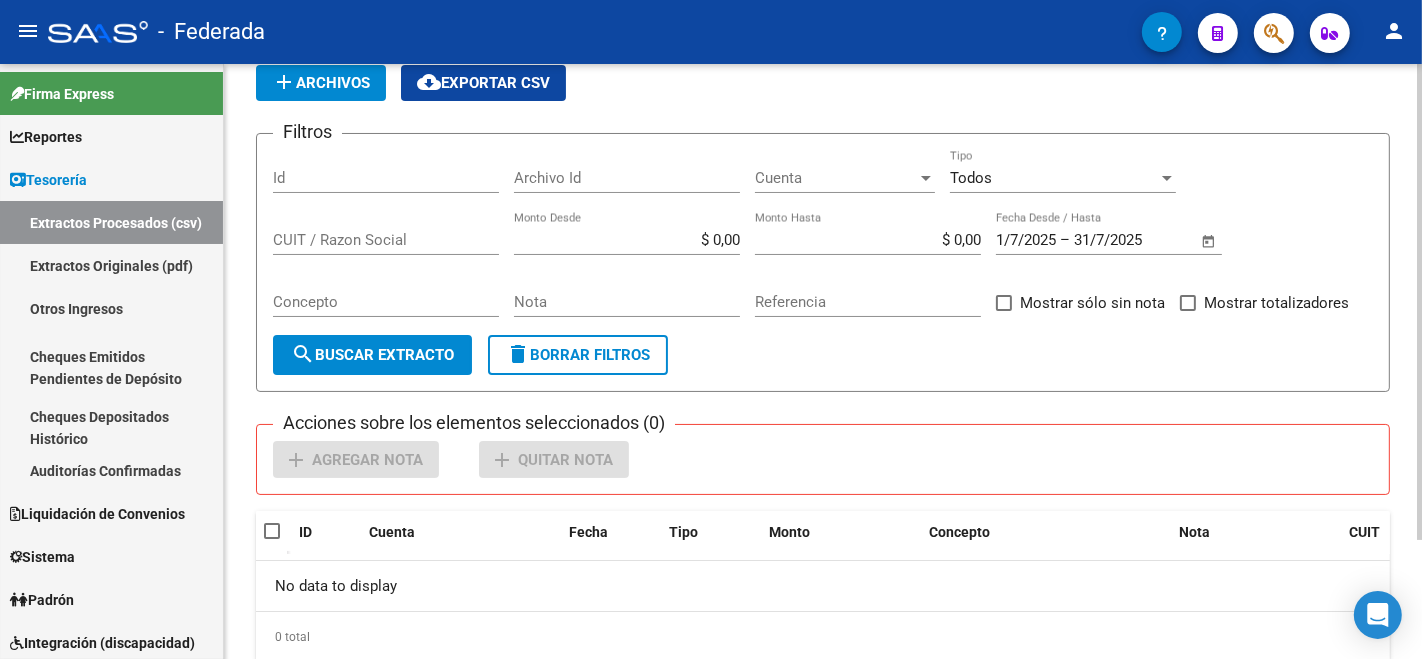 scroll, scrollTop: 147, scrollLeft: 0, axis: vertical 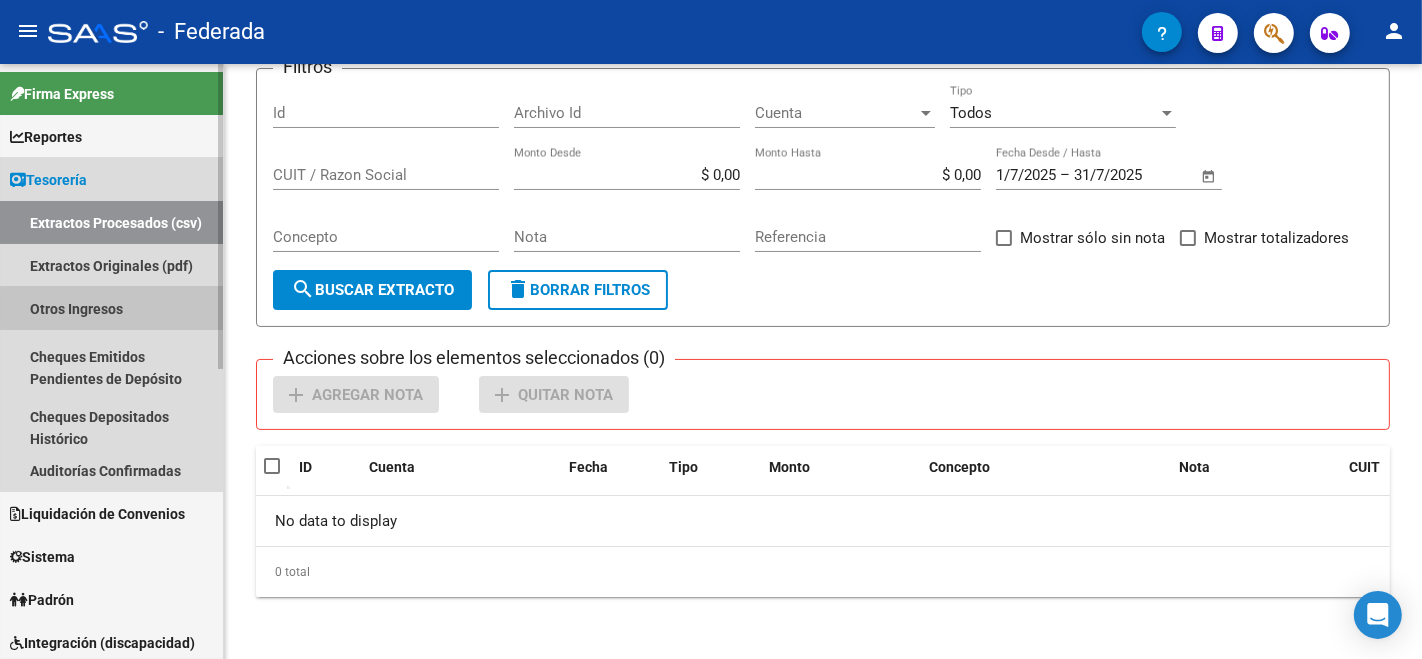 click on "Otros Ingresos" at bounding box center (111, 308) 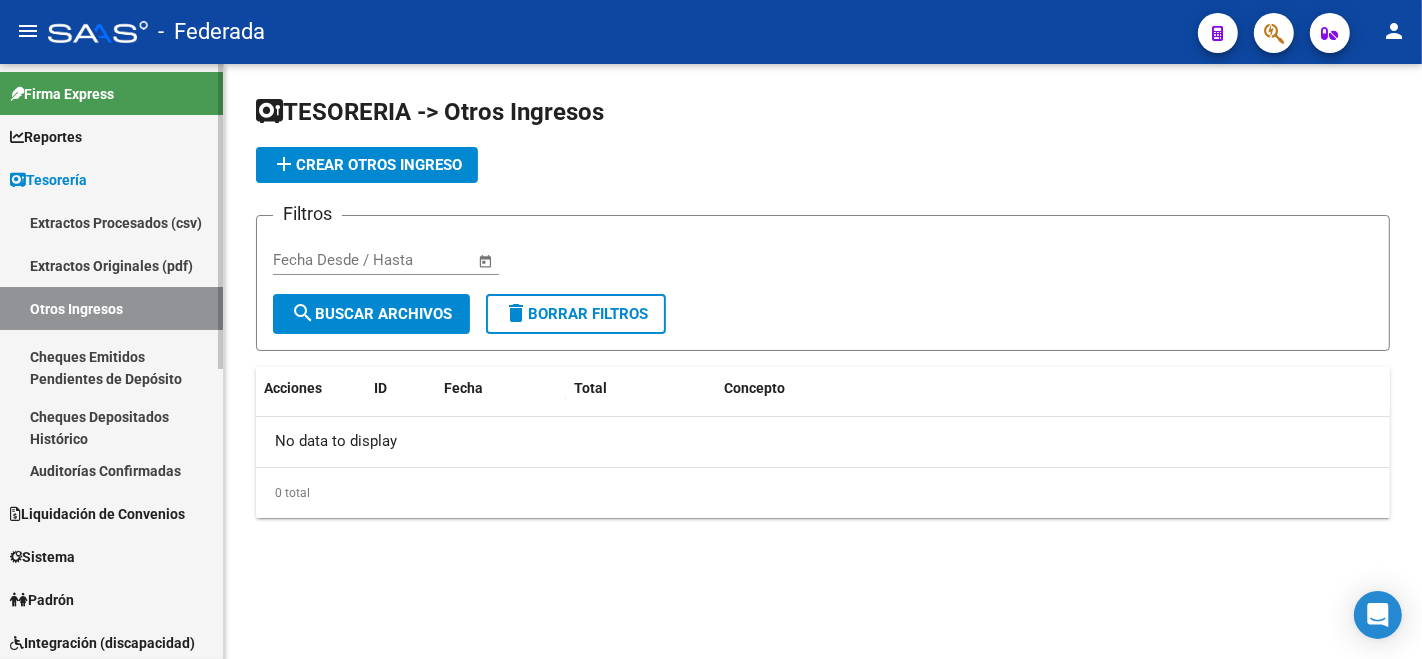 click on "Reportes" at bounding box center [46, 137] 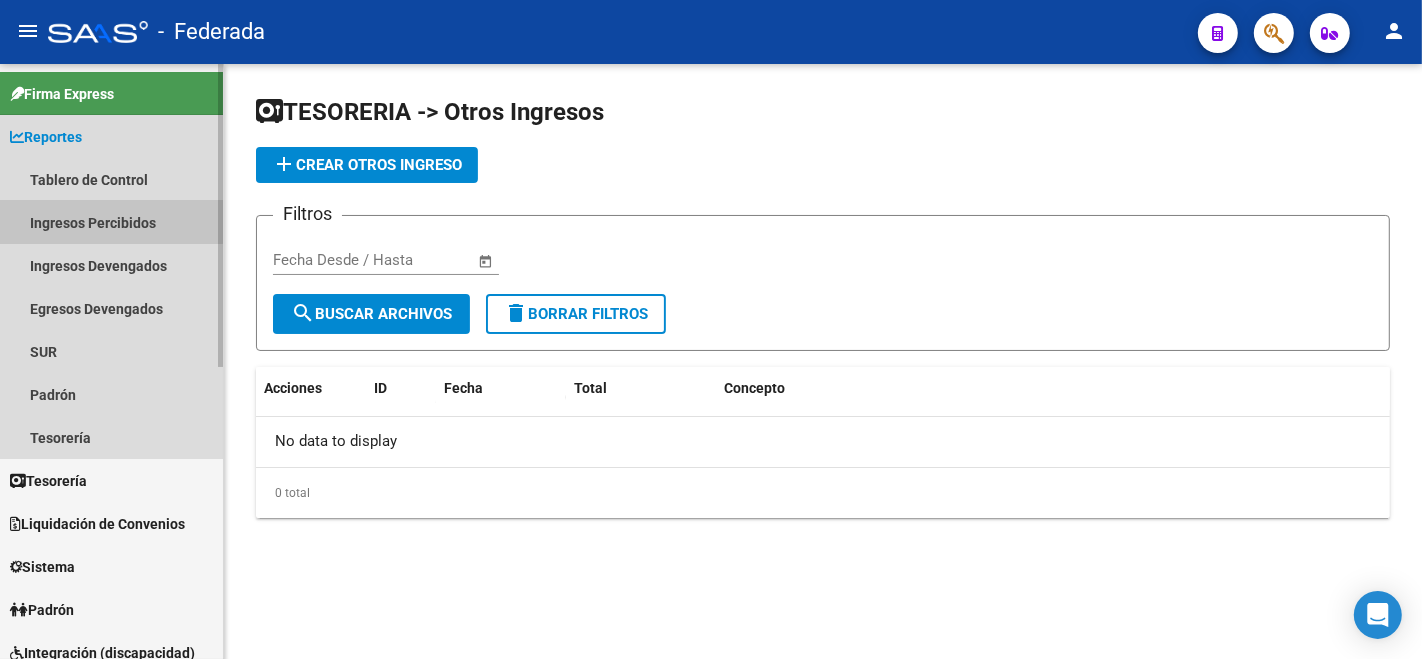 click on "Ingresos Percibidos" at bounding box center [111, 222] 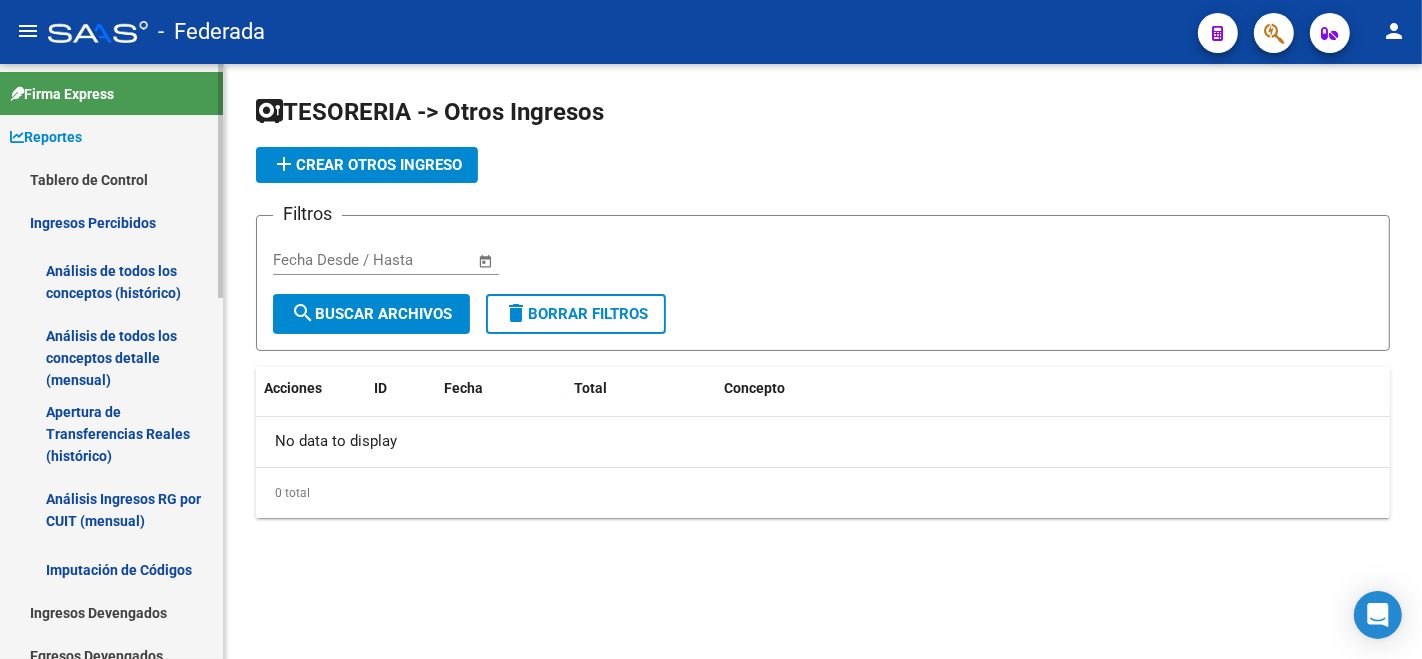 click on "Análisis de todos los conceptos detalle (mensual)" at bounding box center (111, 358) 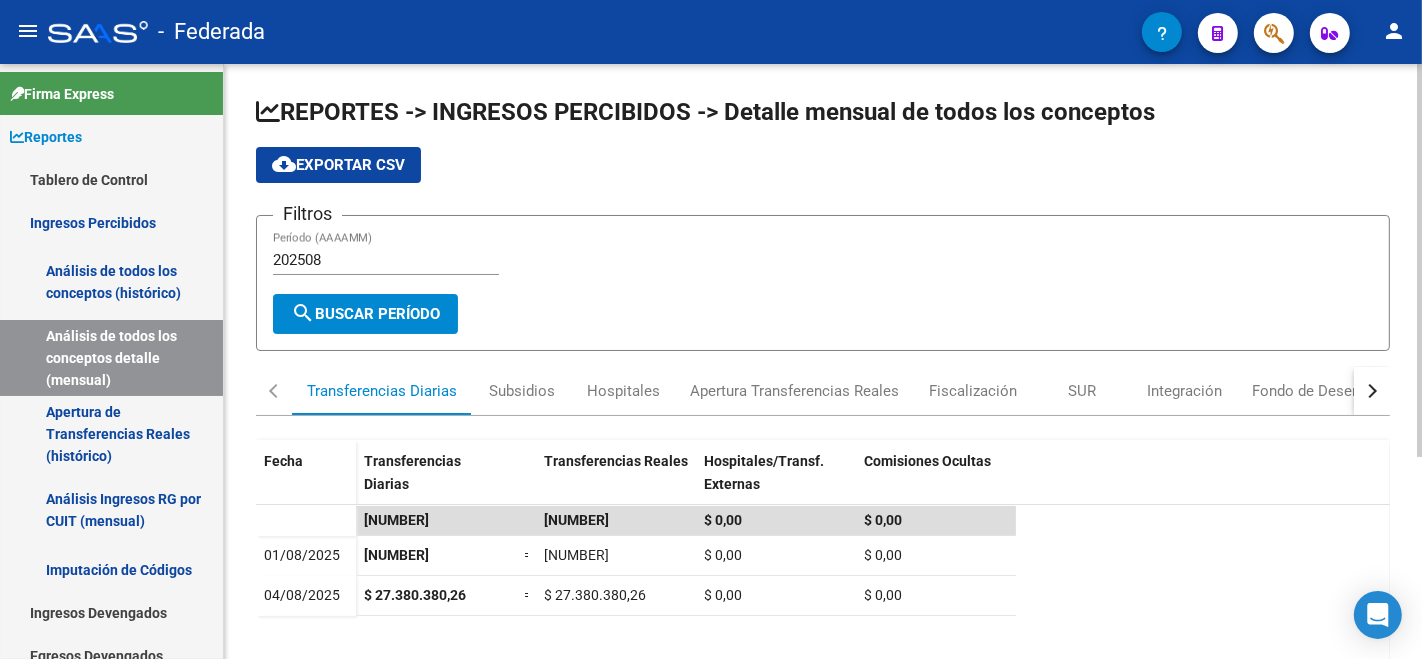 click on "202508 Período (AAAAMM)" 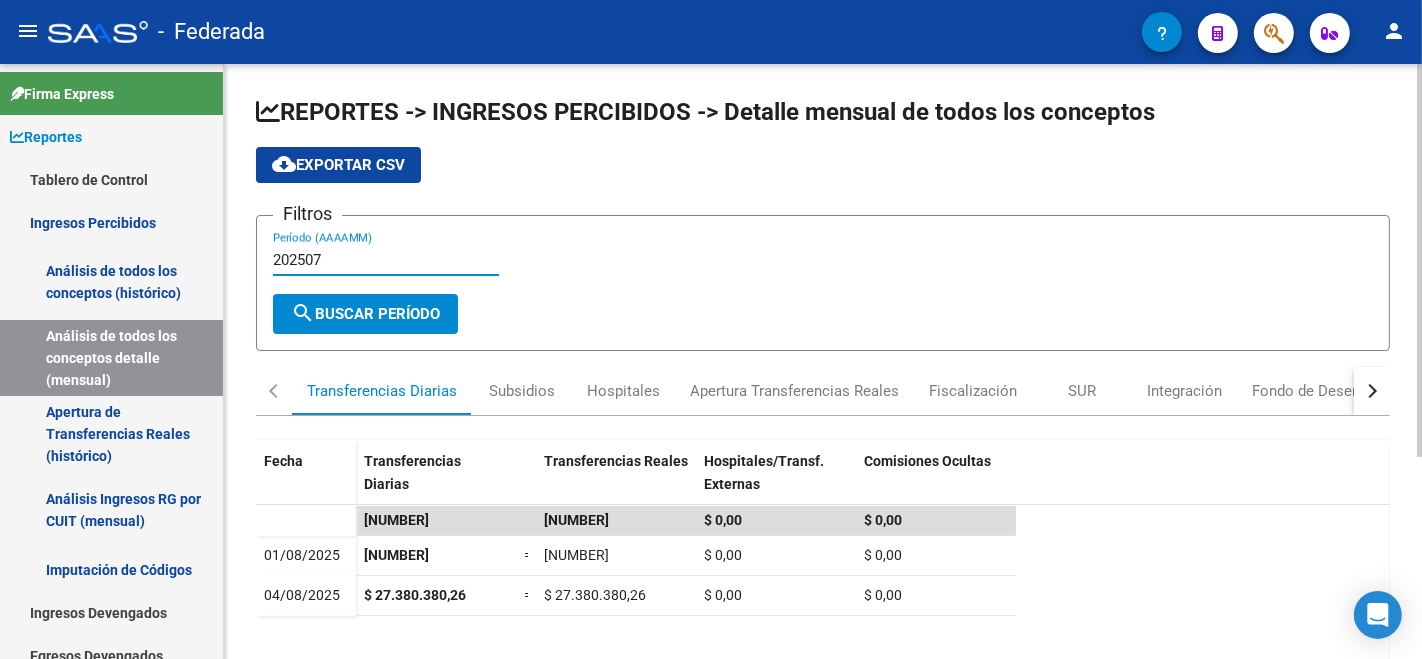 type on "202507" 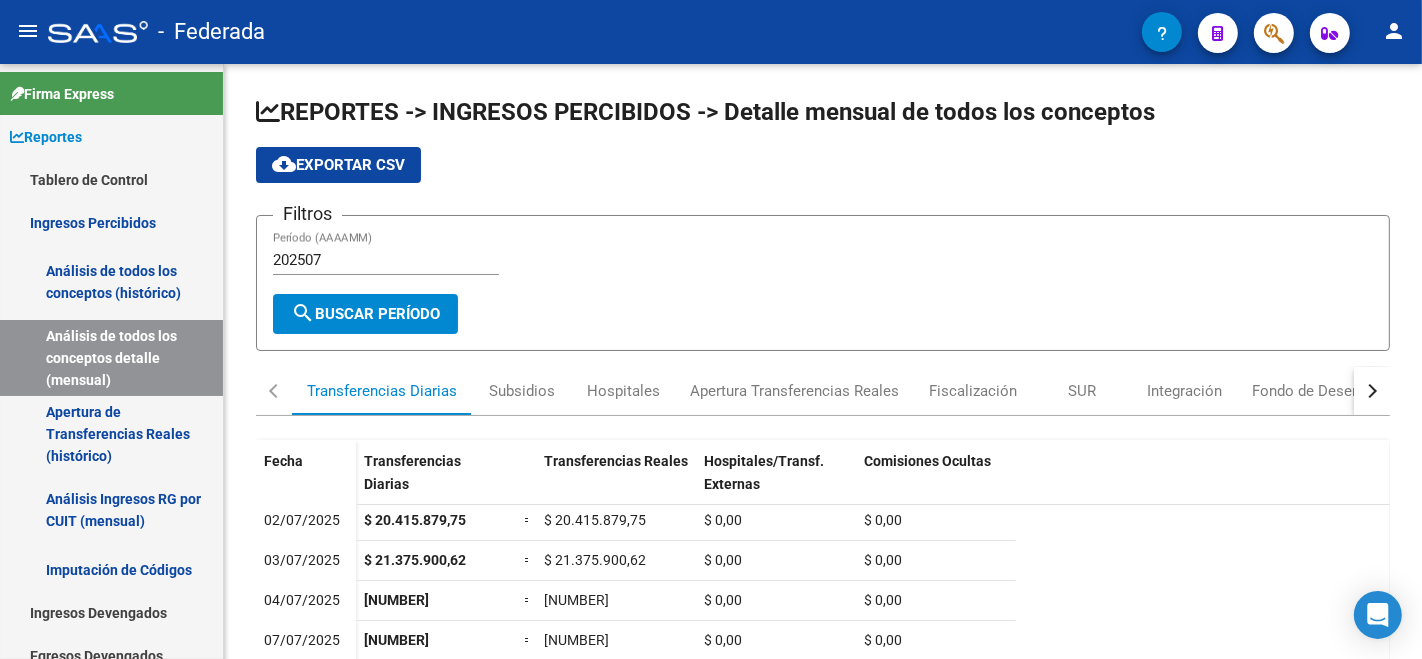 scroll, scrollTop: 0, scrollLeft: 0, axis: both 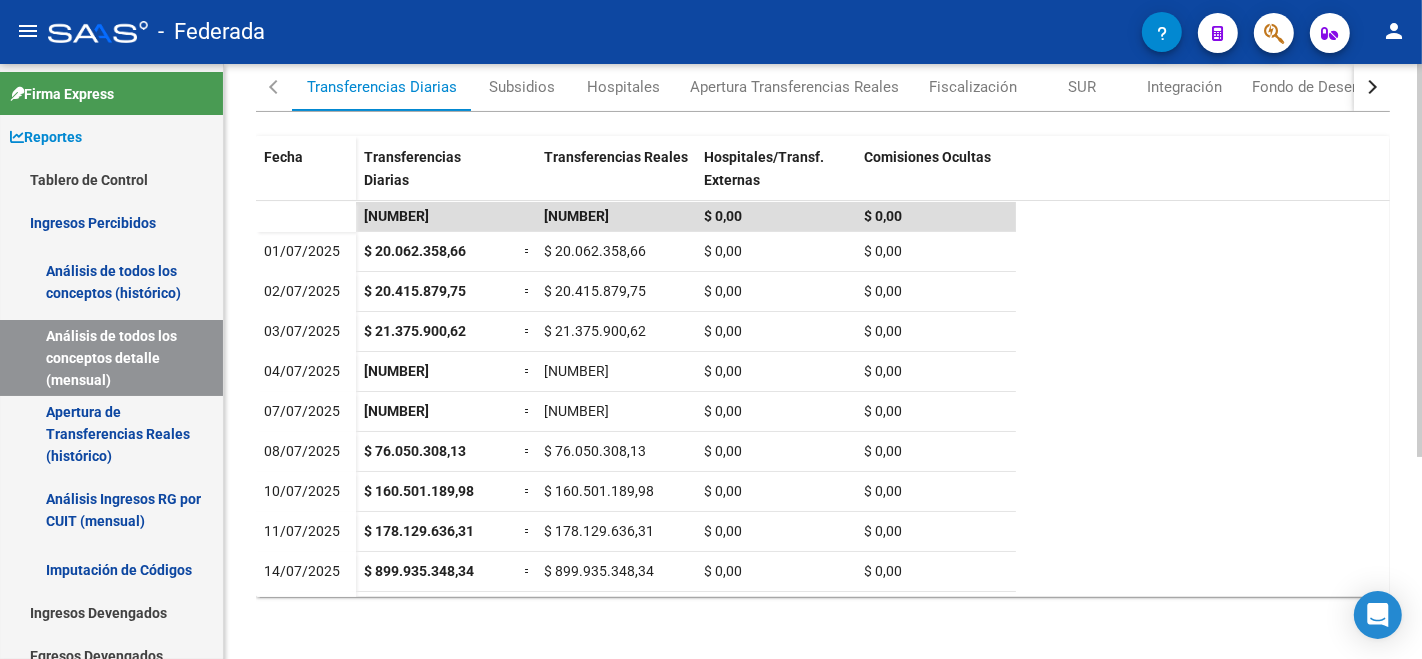 click 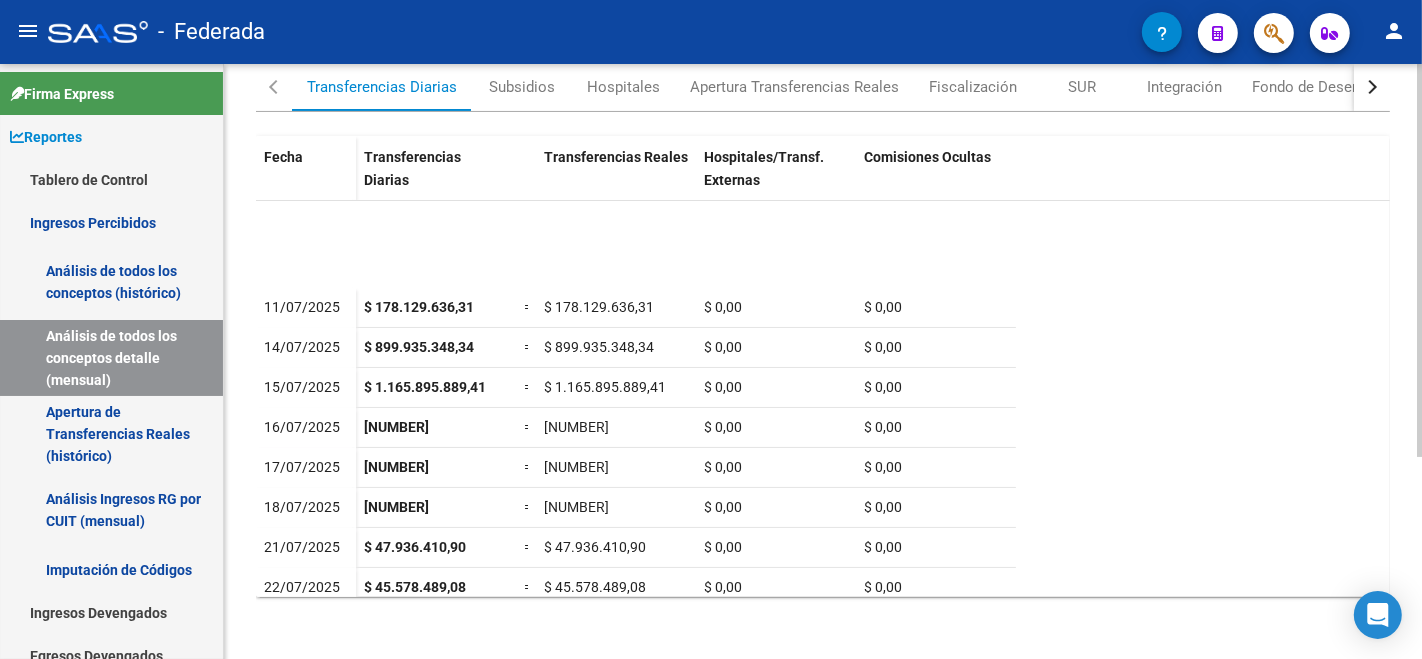scroll, scrollTop: 0, scrollLeft: 0, axis: both 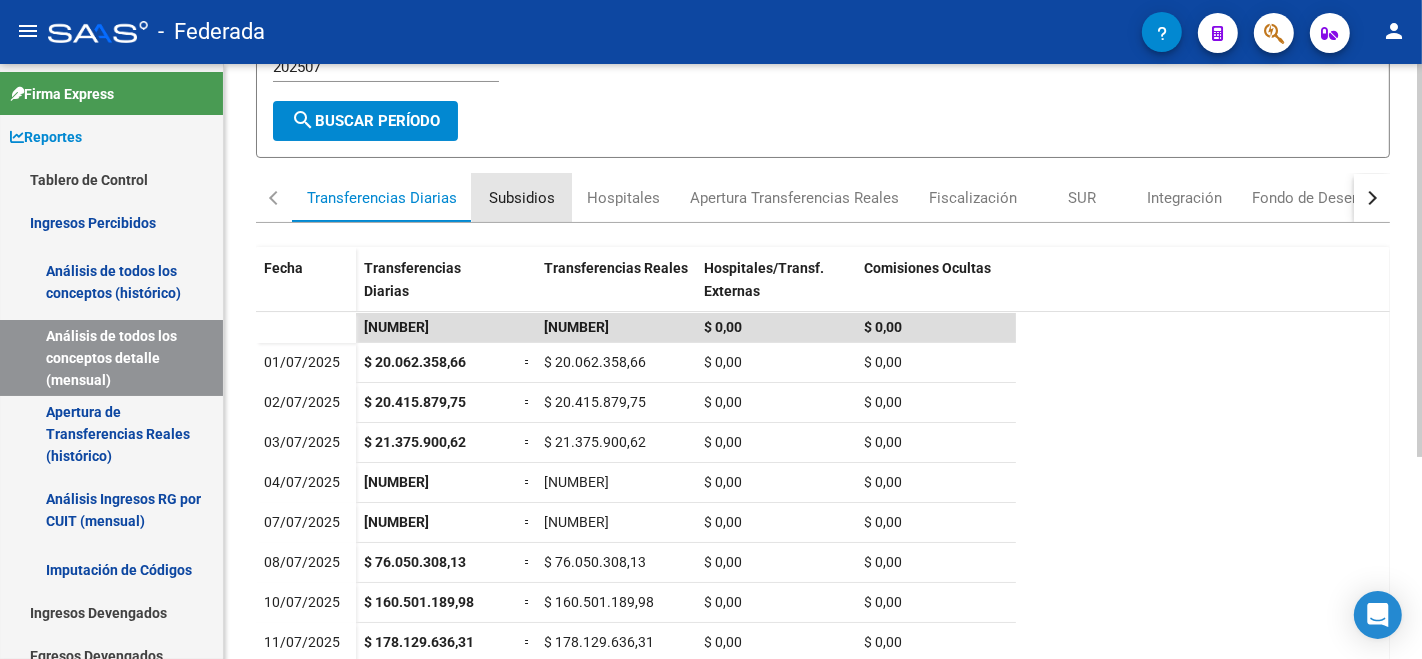 click on "Subsidios" at bounding box center (522, 198) 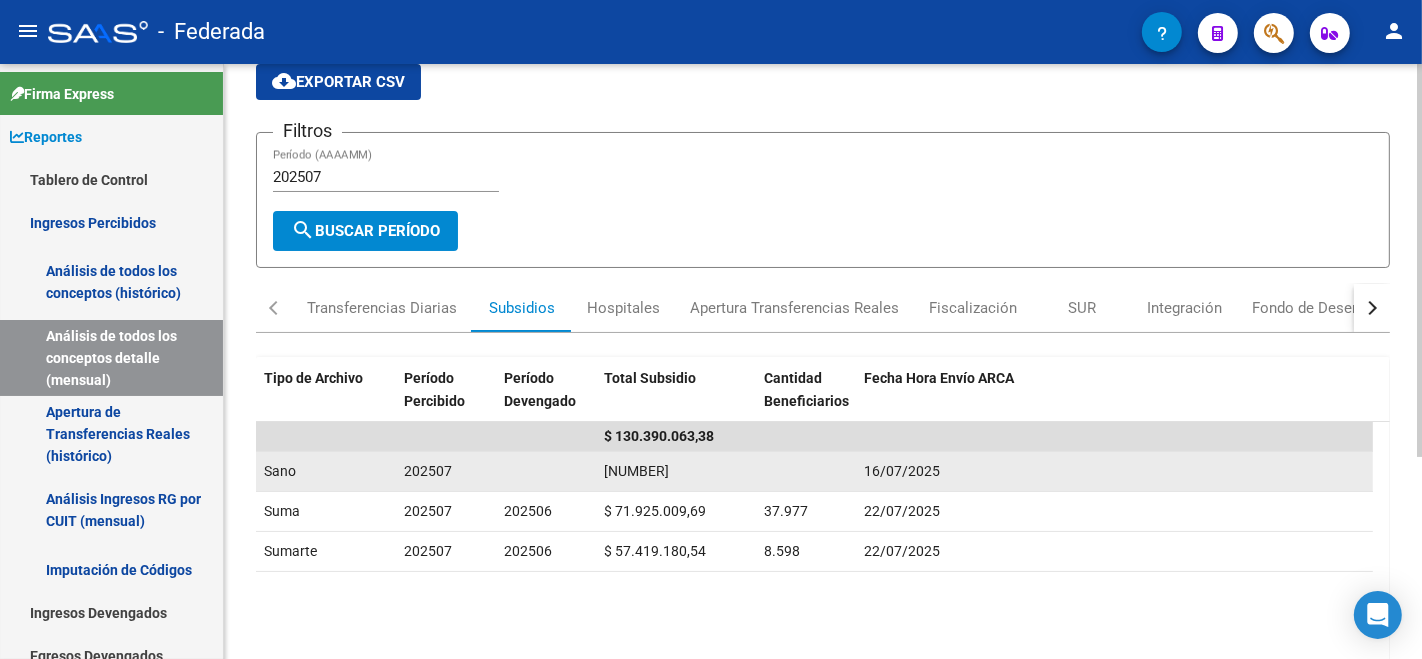 scroll, scrollTop: 222, scrollLeft: 0, axis: vertical 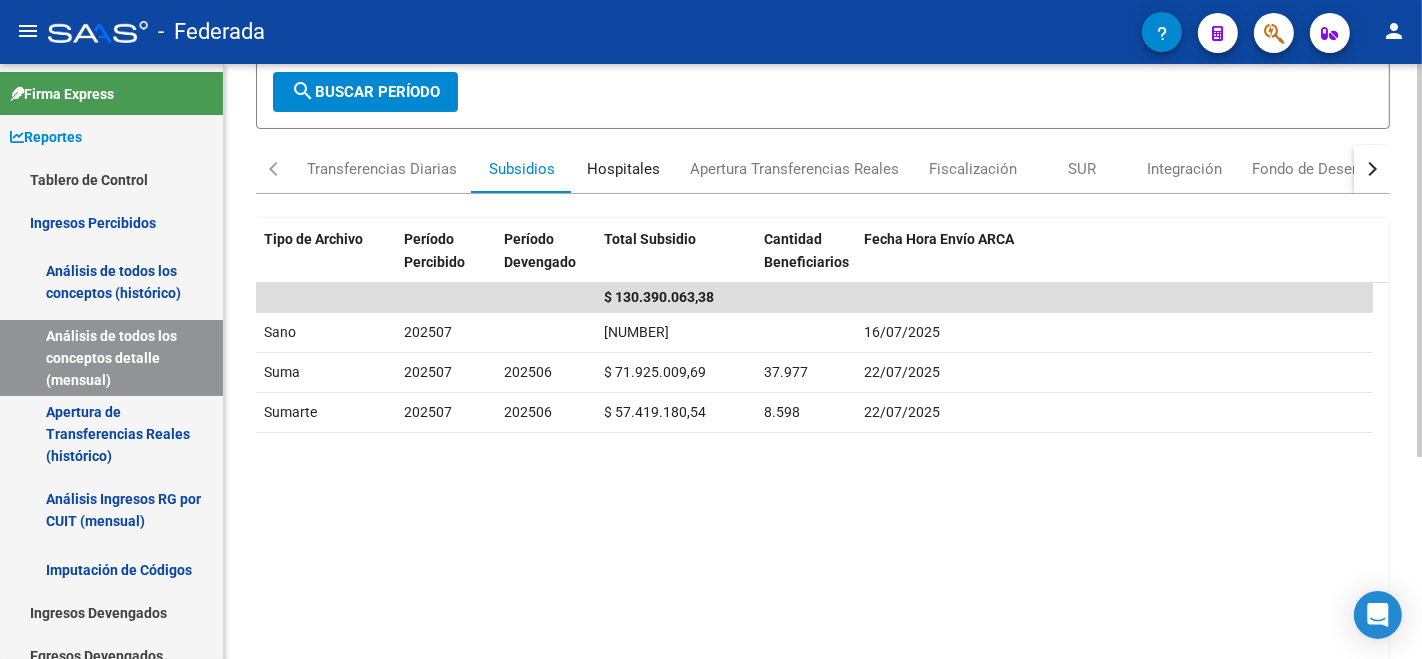 click on "Hospitales" at bounding box center [623, 169] 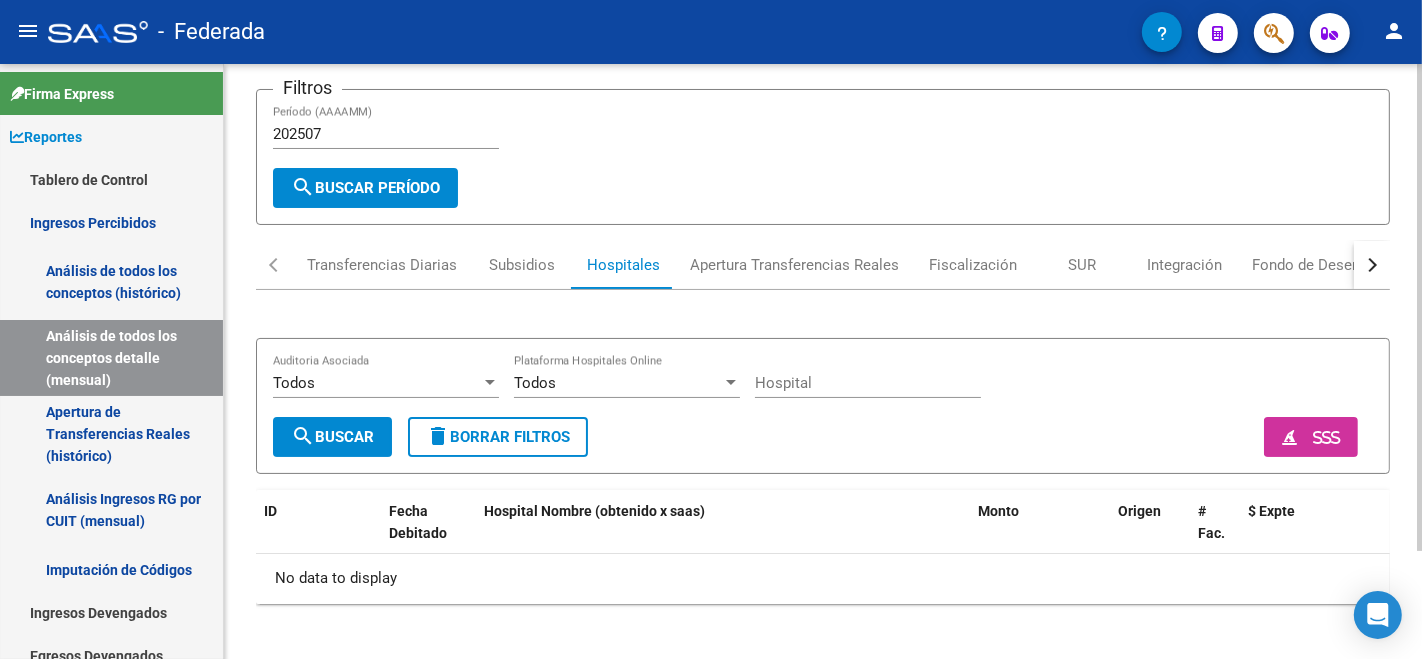 scroll, scrollTop: 131, scrollLeft: 0, axis: vertical 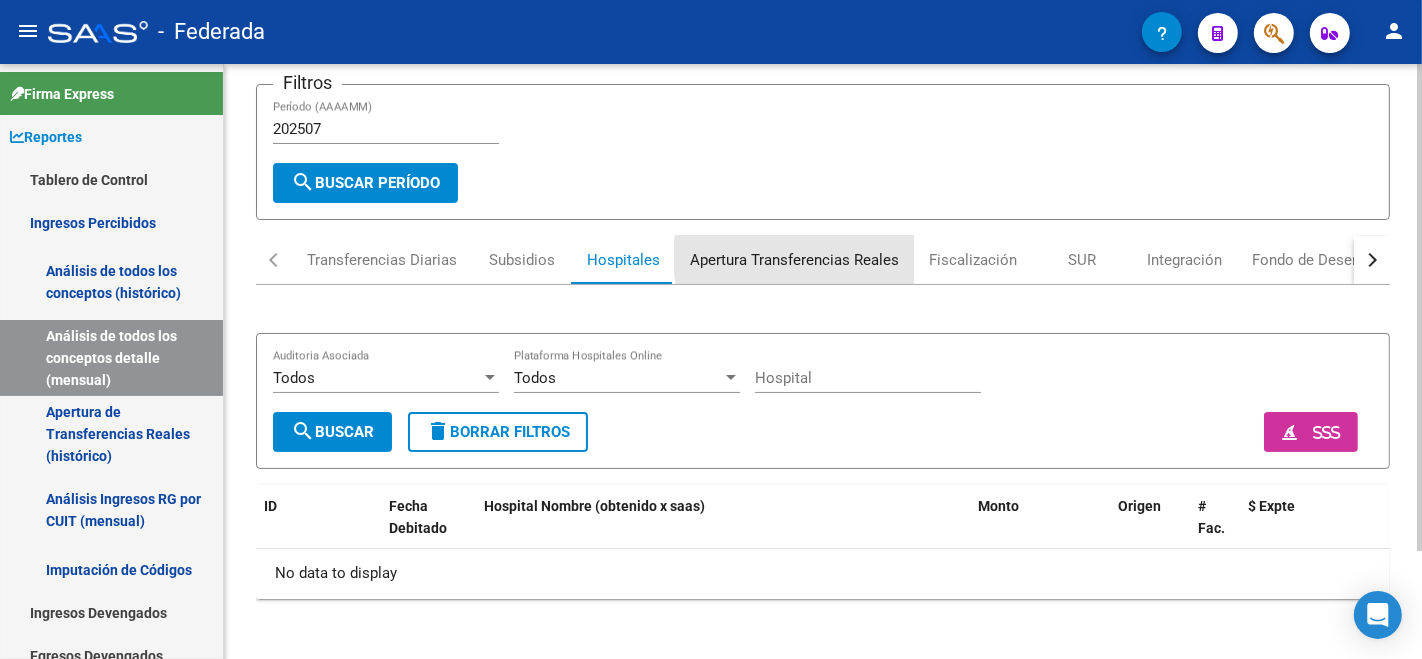 click on "Apertura Transferencias Reales" at bounding box center (794, 260) 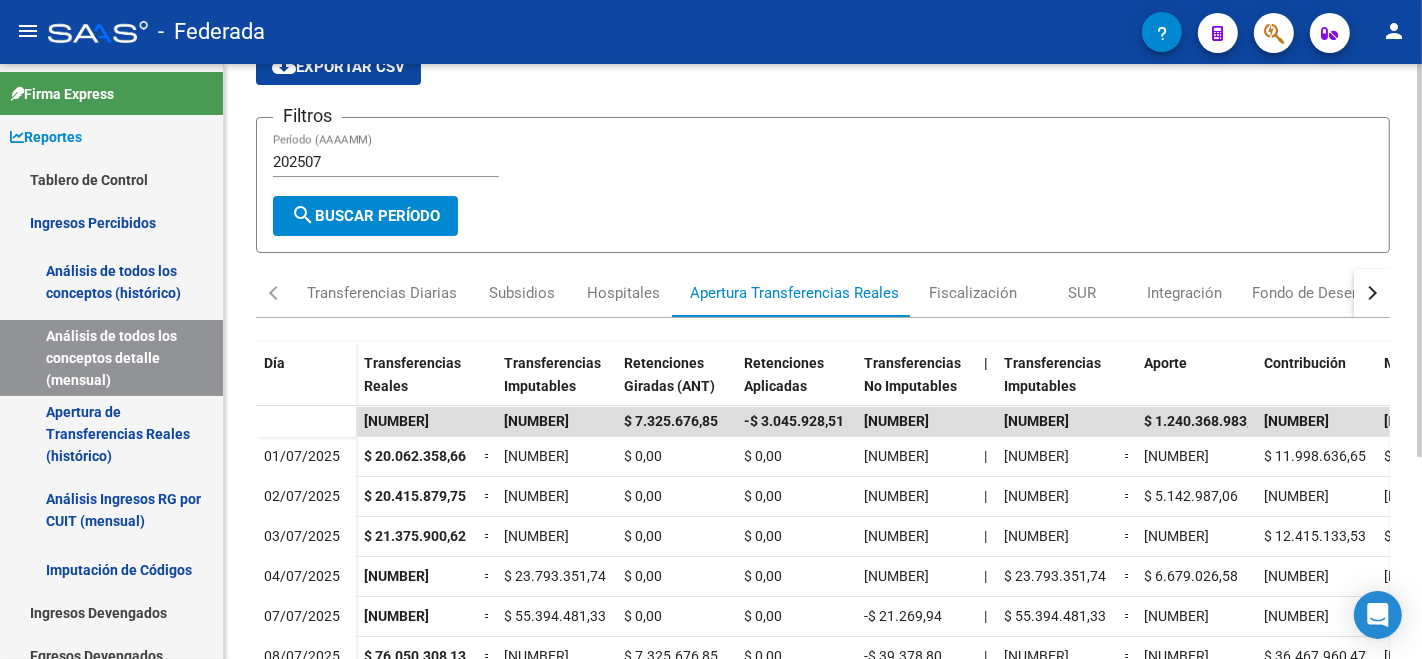 scroll, scrollTop: 304, scrollLeft: 0, axis: vertical 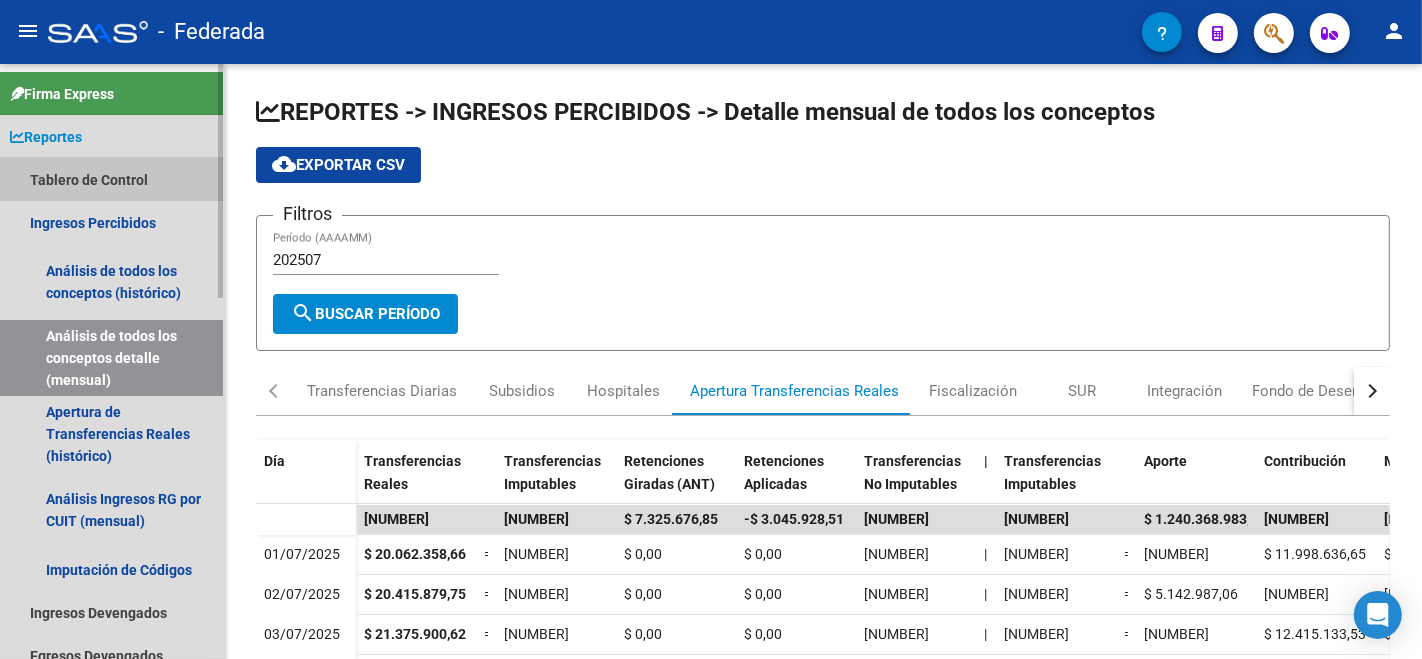 click on "Tablero de Control" at bounding box center (111, 179) 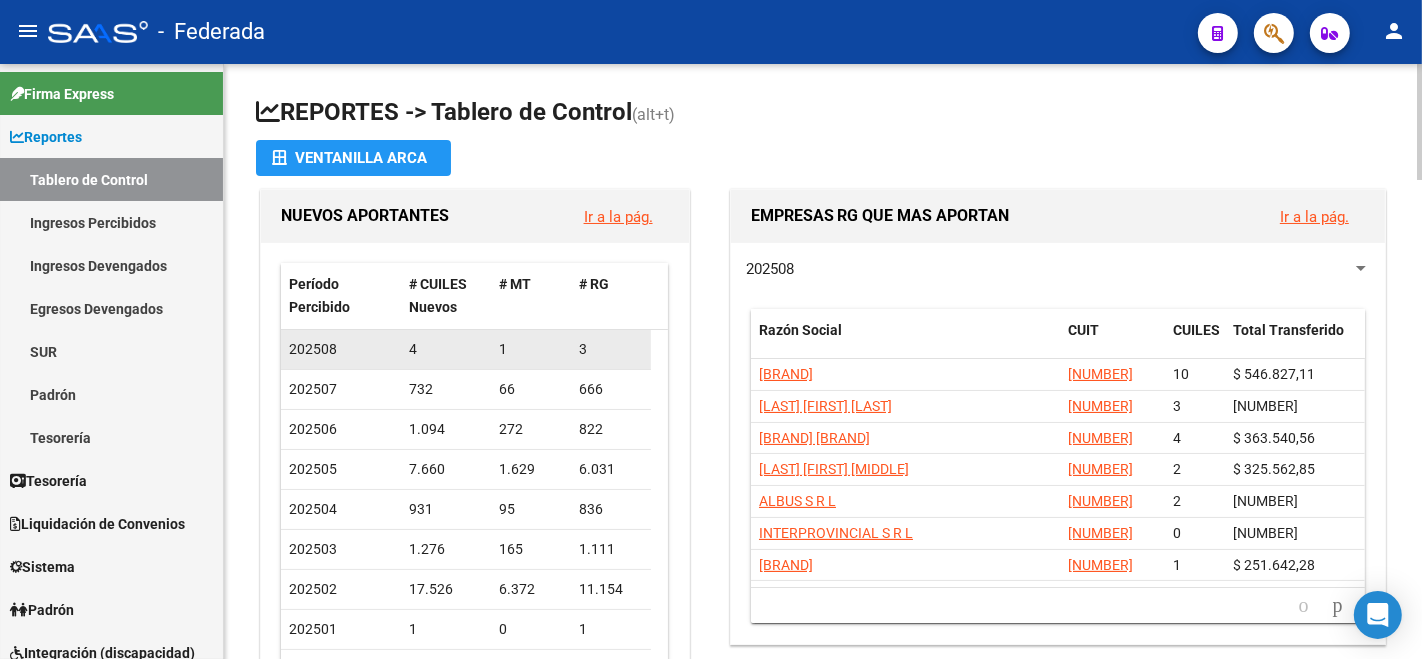 click on "202508" 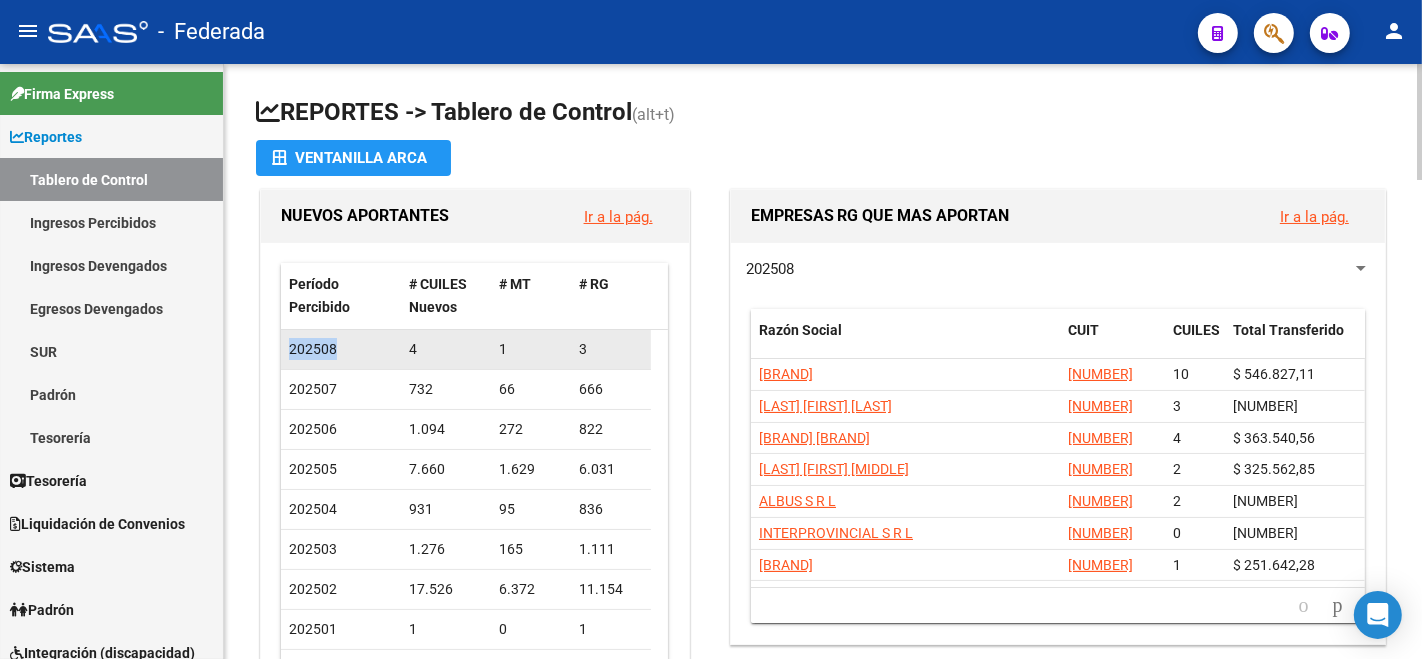 click on "202508" 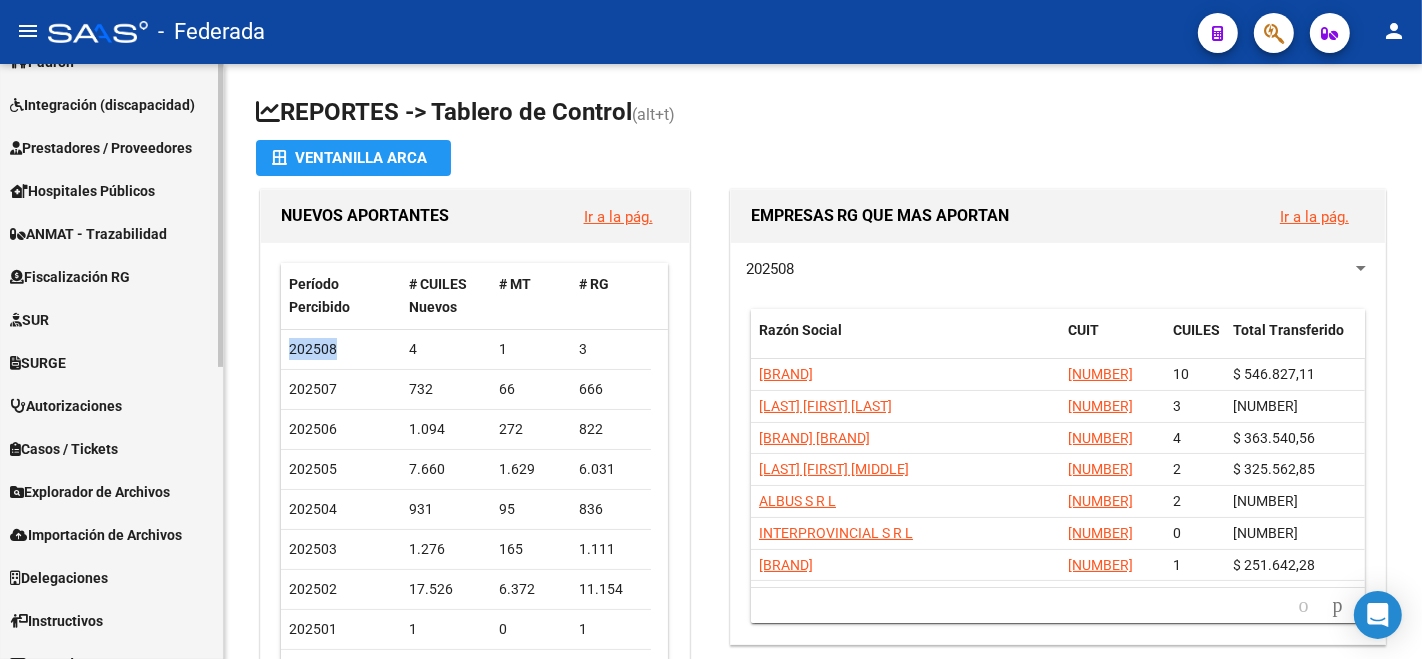 scroll, scrollTop: 573, scrollLeft: 0, axis: vertical 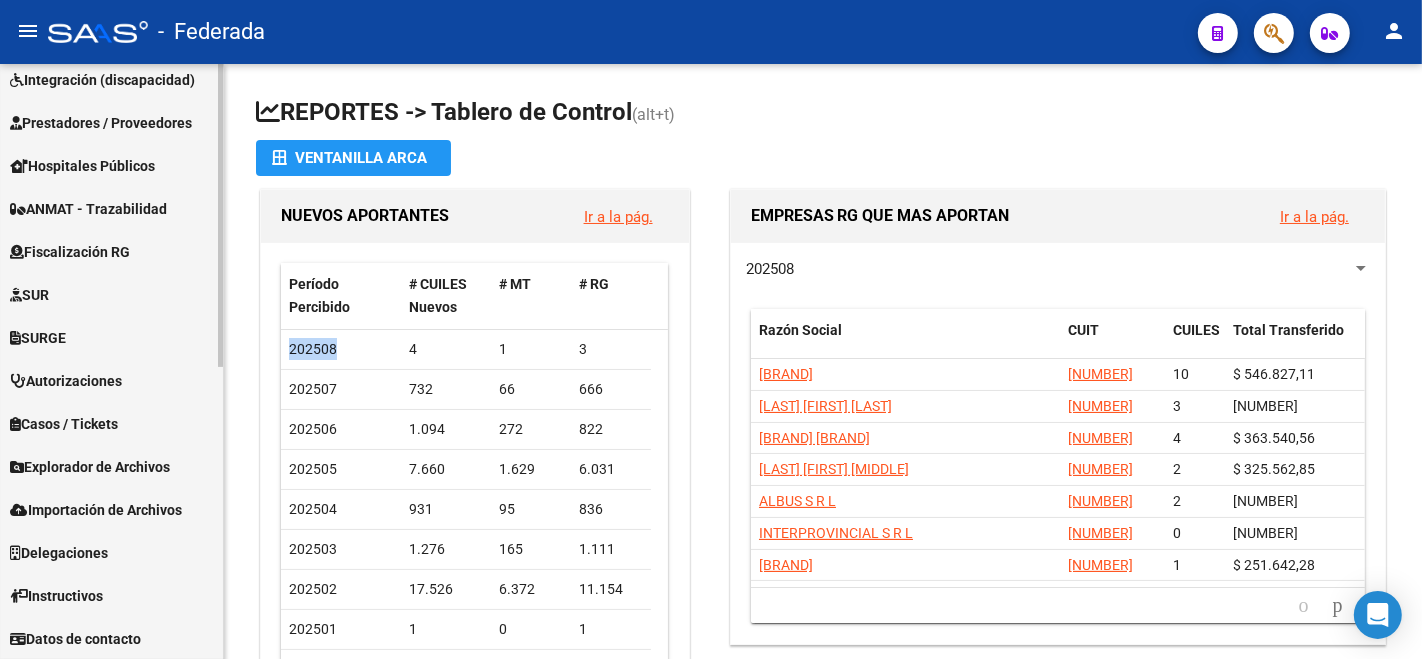 click on "Explorador de Archivos" at bounding box center [90, 467] 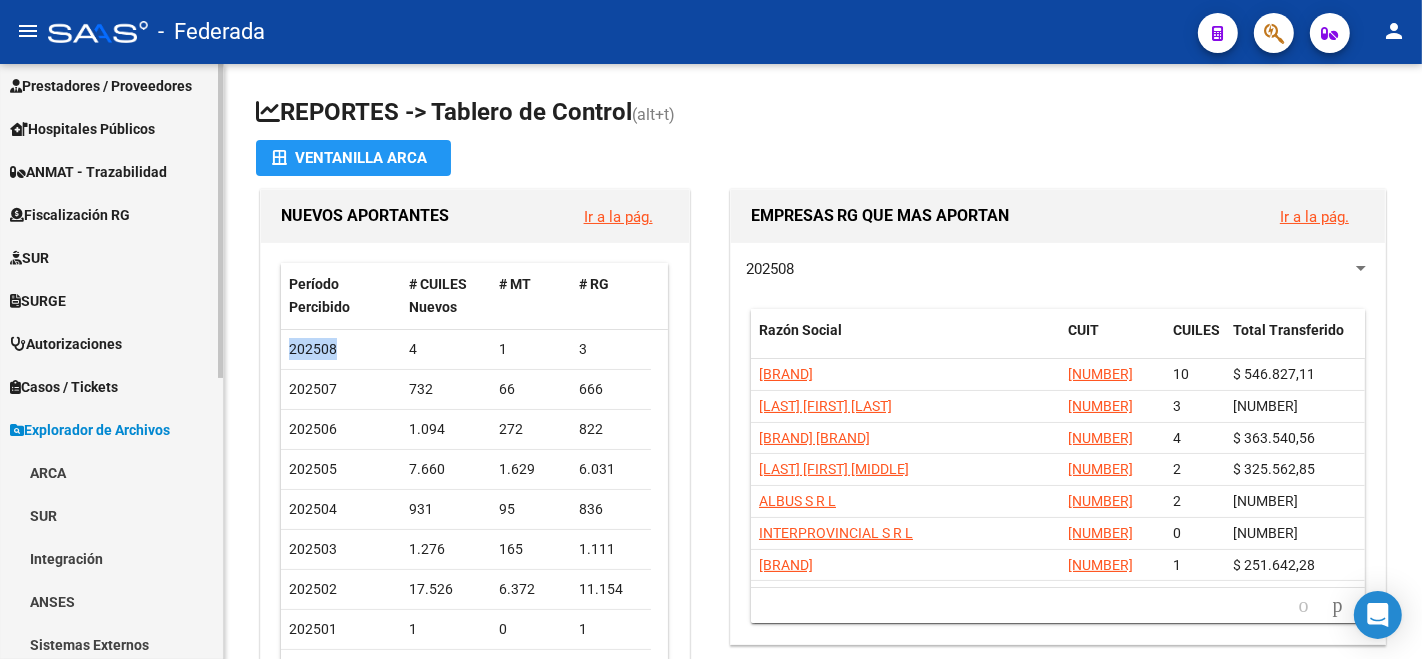 scroll, scrollTop: 272, scrollLeft: 0, axis: vertical 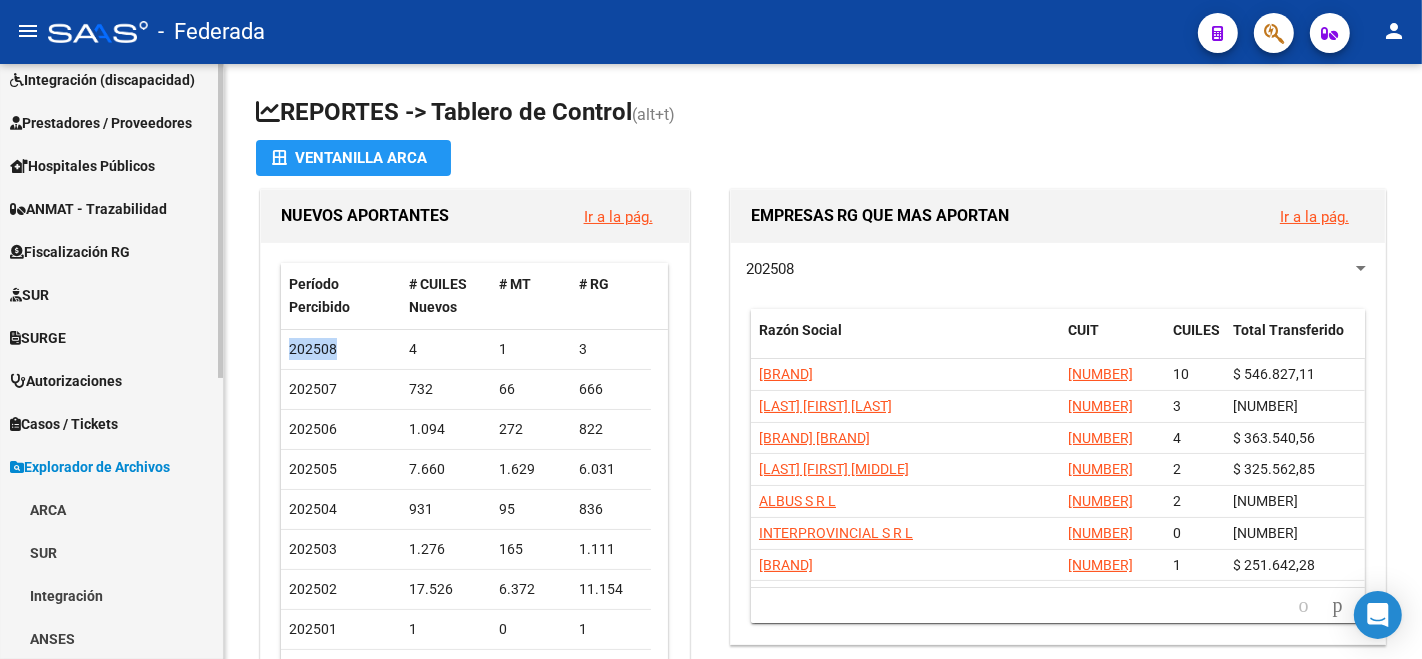 click on "ARCA" at bounding box center (111, 509) 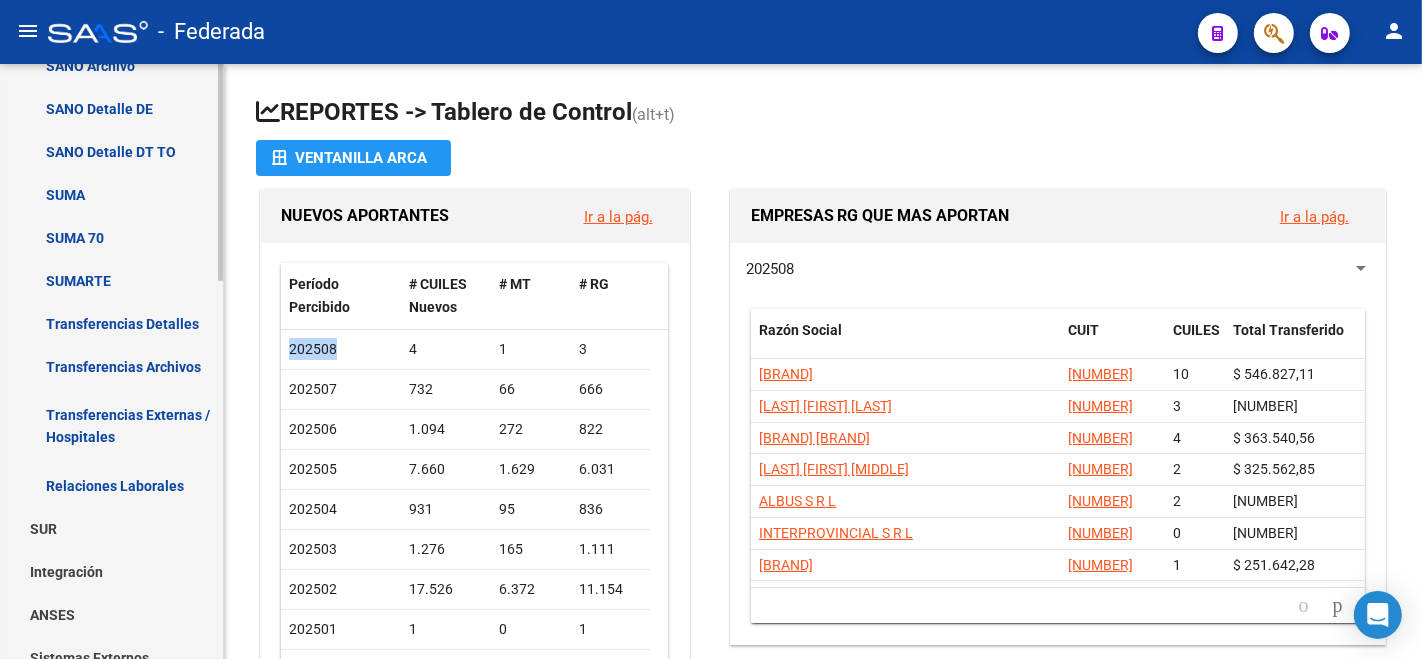 scroll, scrollTop: 828, scrollLeft: 0, axis: vertical 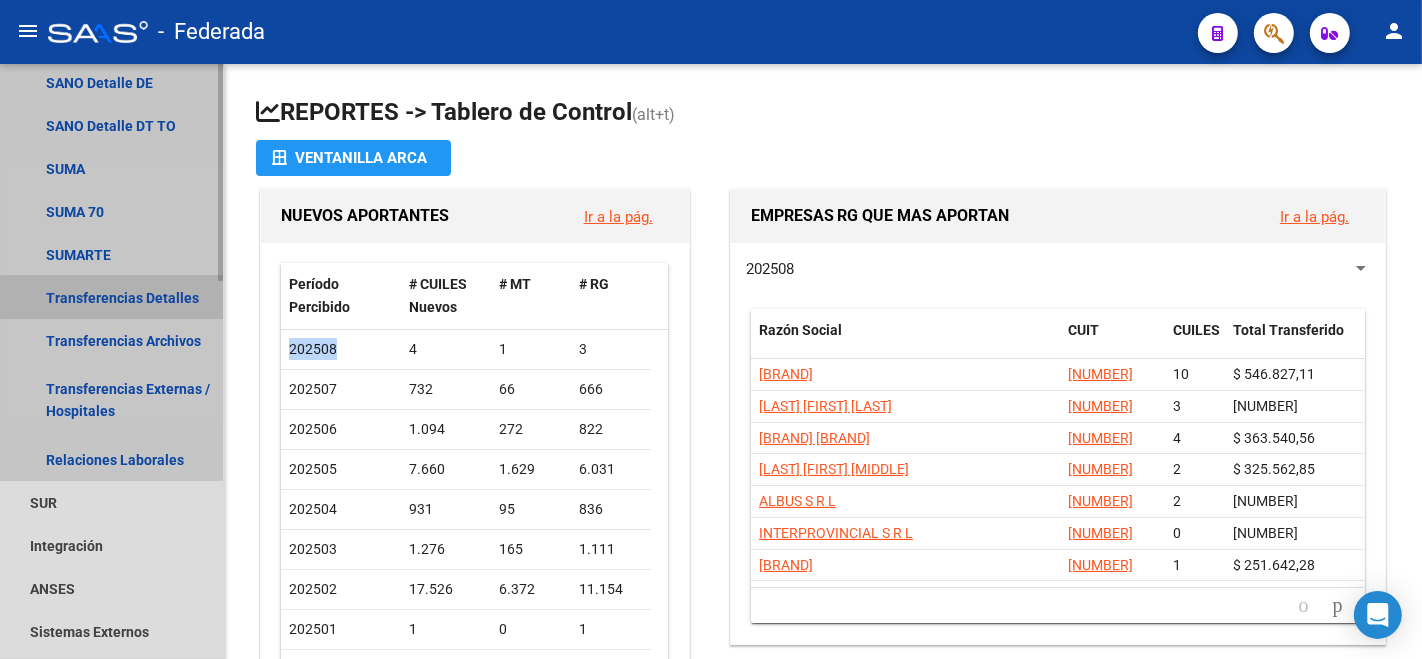 click on "Transferencias Detalles" at bounding box center (111, 297) 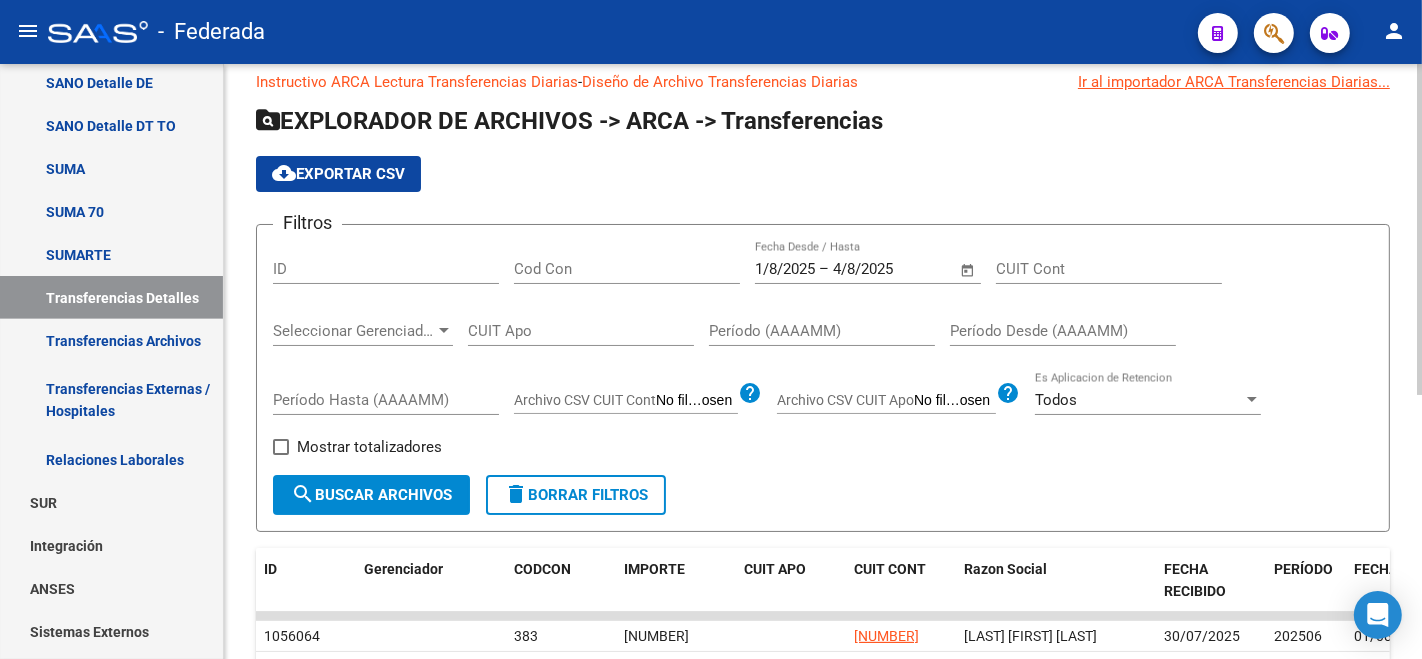 scroll, scrollTop: 0, scrollLeft: 0, axis: both 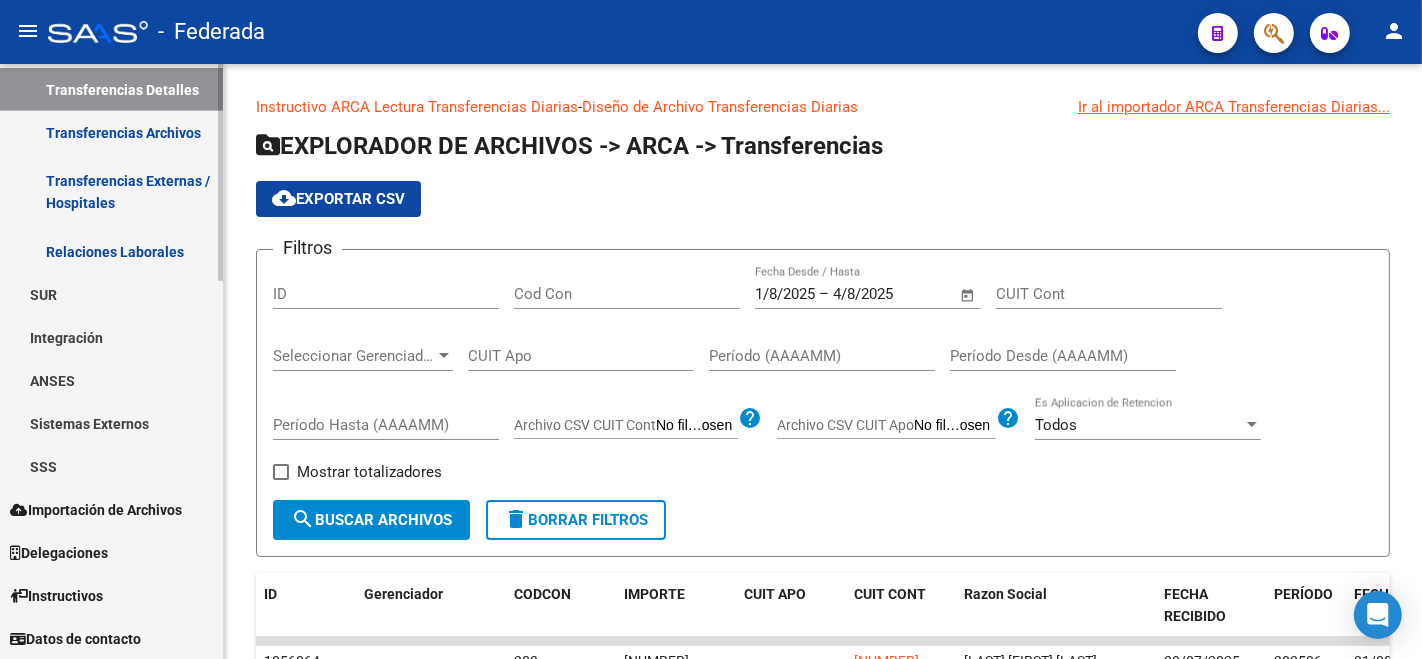 click on "SSS" at bounding box center [111, 466] 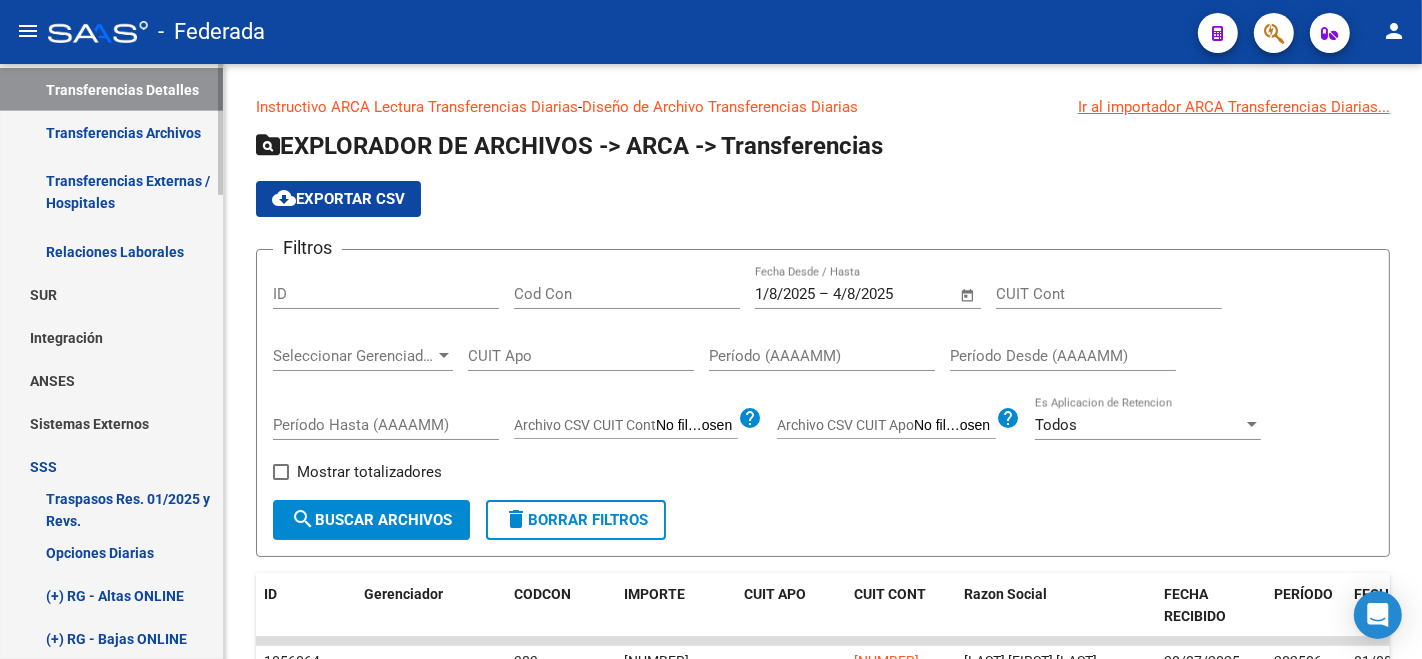 scroll, scrollTop: 1147, scrollLeft: 0, axis: vertical 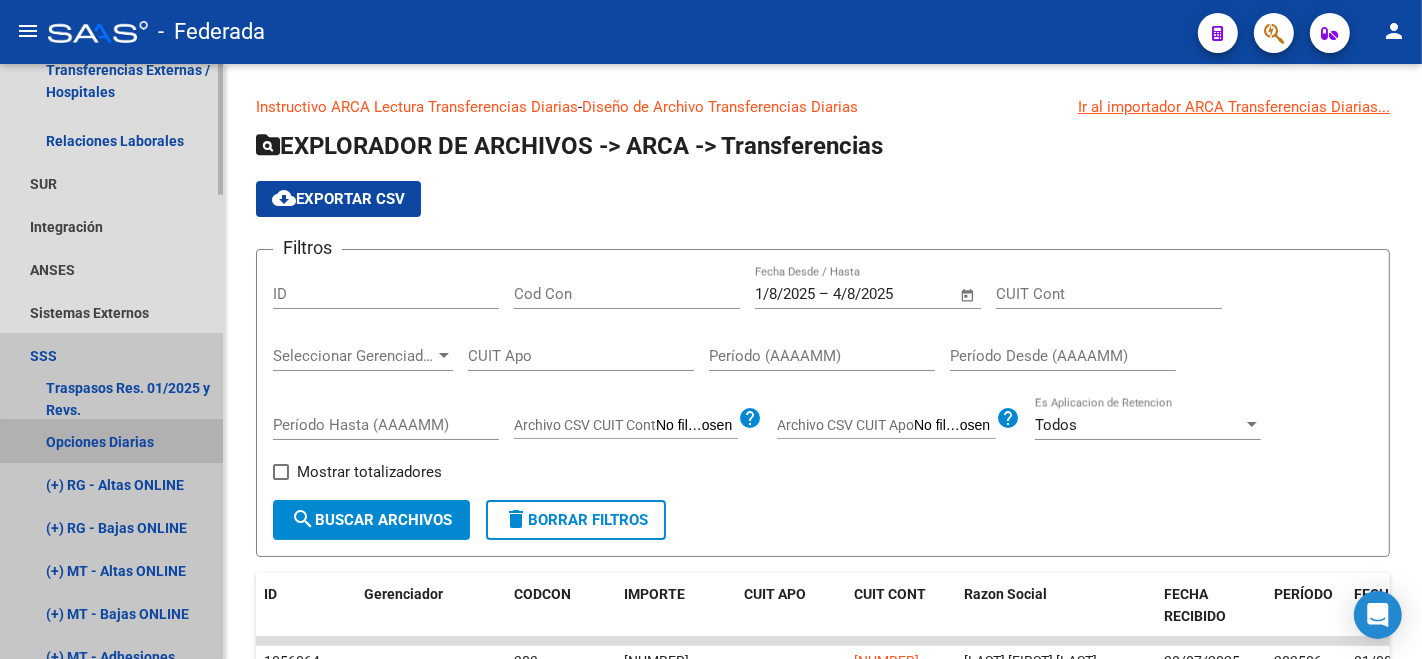 click on "Opciones Diarias" at bounding box center [111, 441] 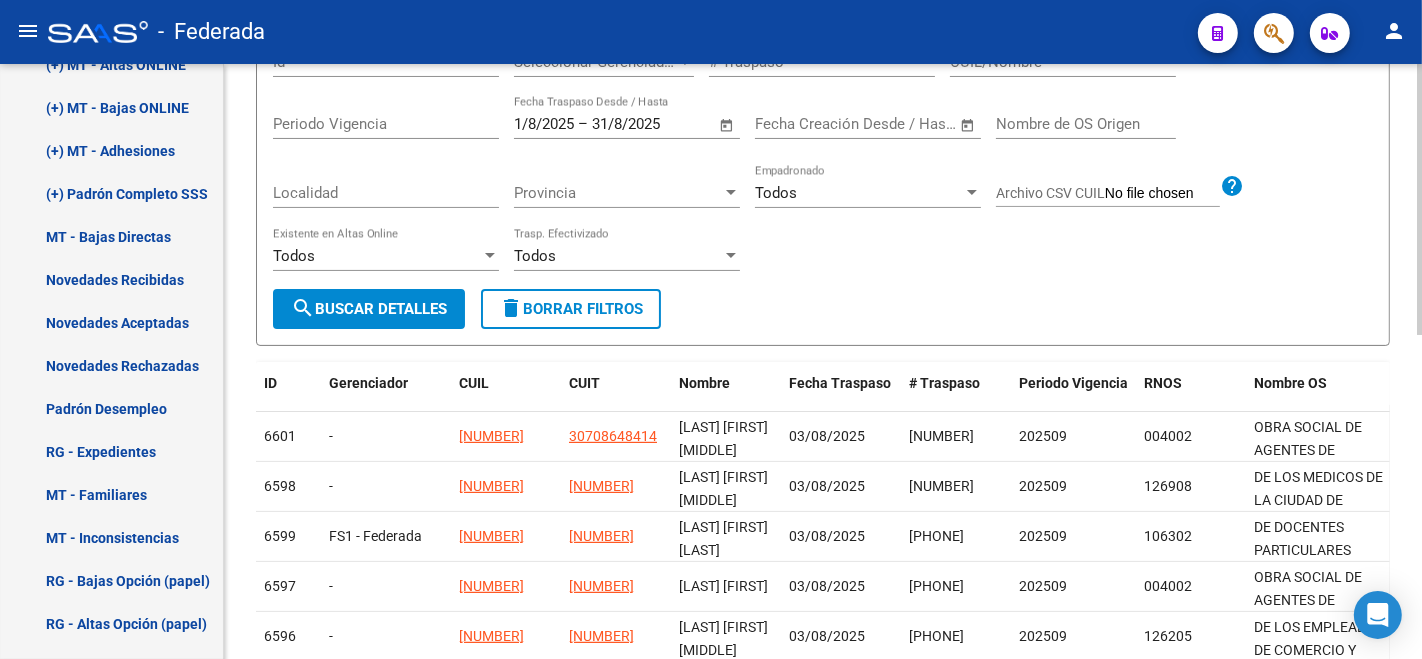 scroll, scrollTop: 333, scrollLeft: 0, axis: vertical 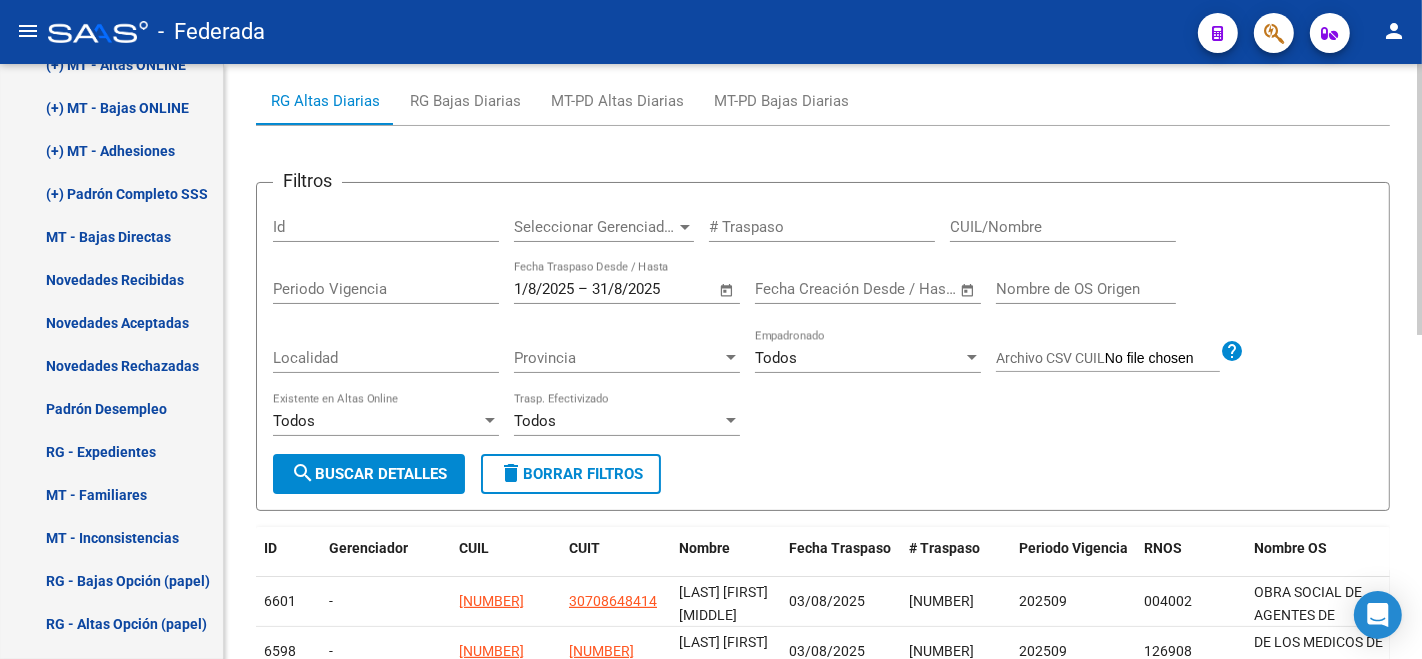 click 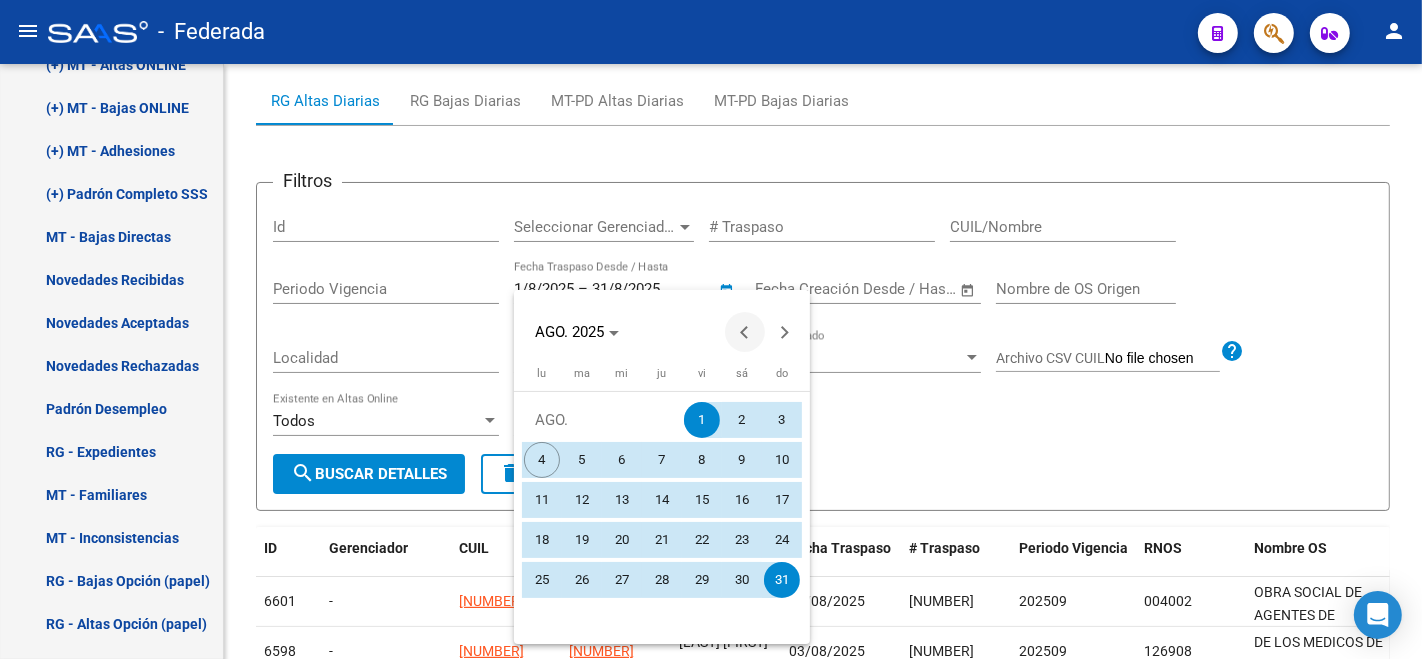click at bounding box center (745, 332) 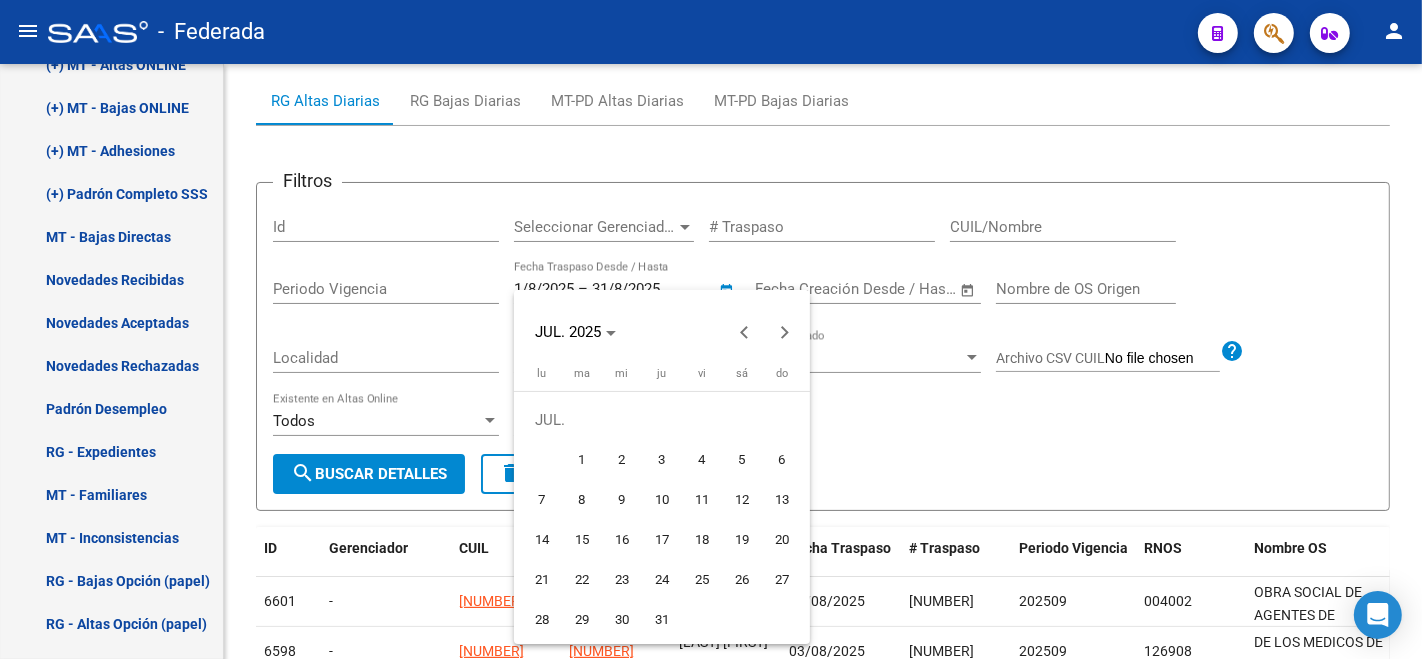 drag, startPoint x: 571, startPoint y: 461, endPoint x: 591, endPoint y: 450, distance: 22.825424 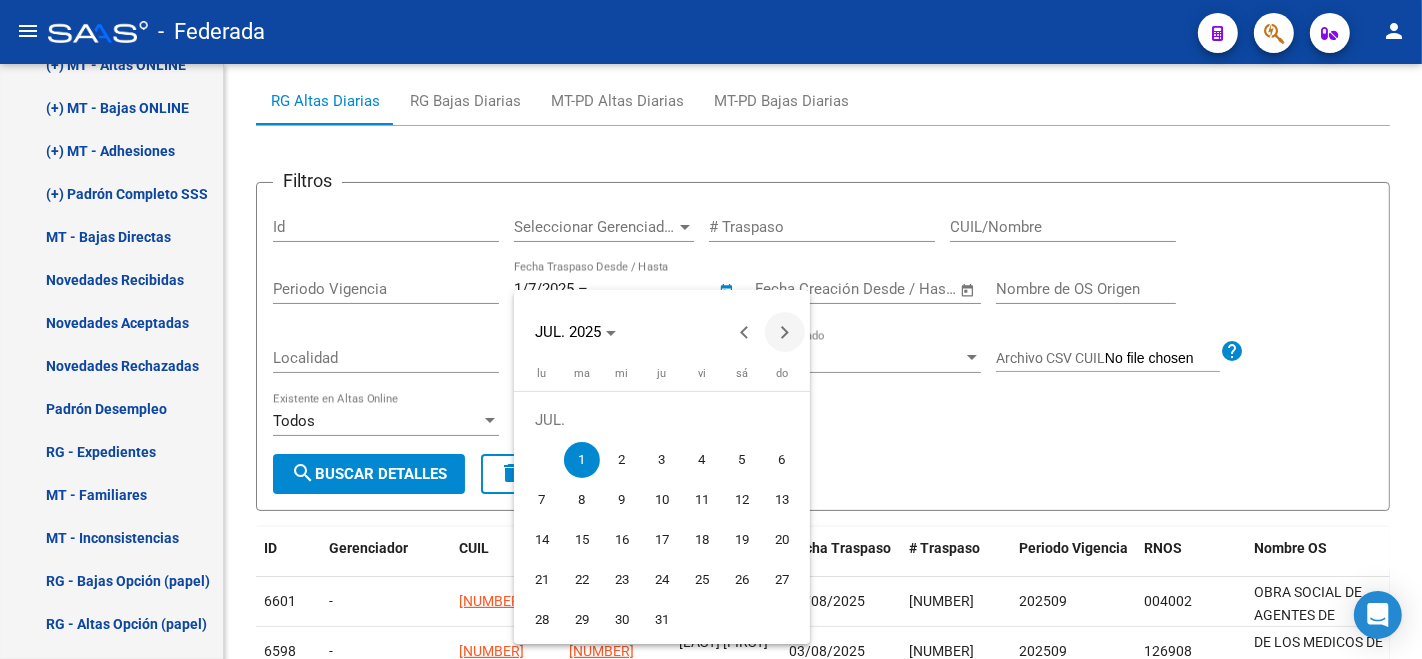 click at bounding box center (785, 332) 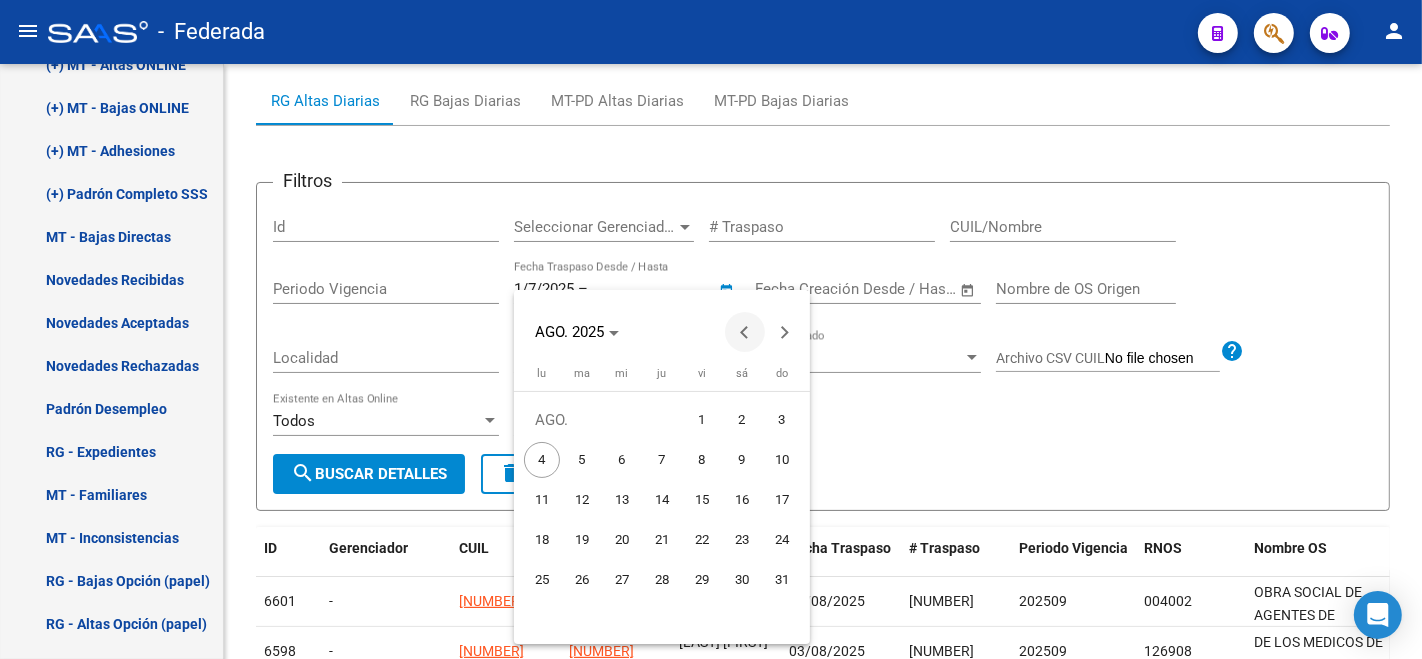 click at bounding box center (745, 332) 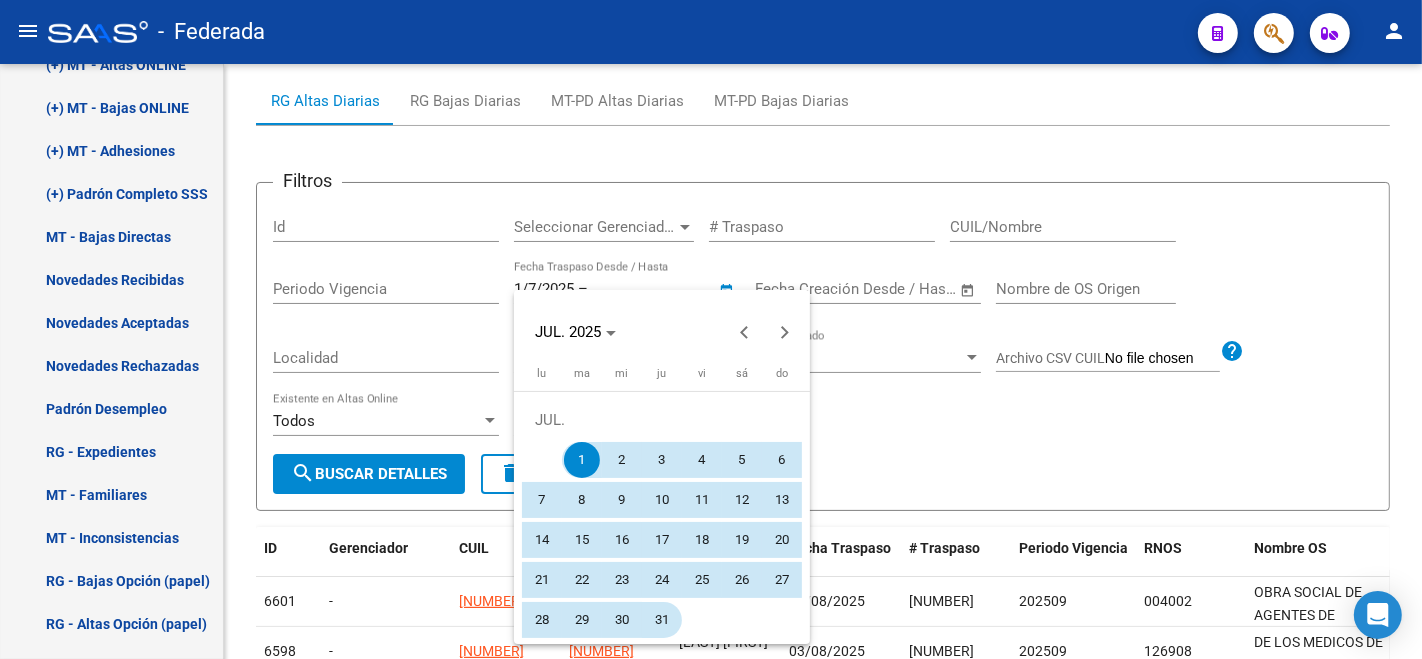 click on "31" at bounding box center (662, 620) 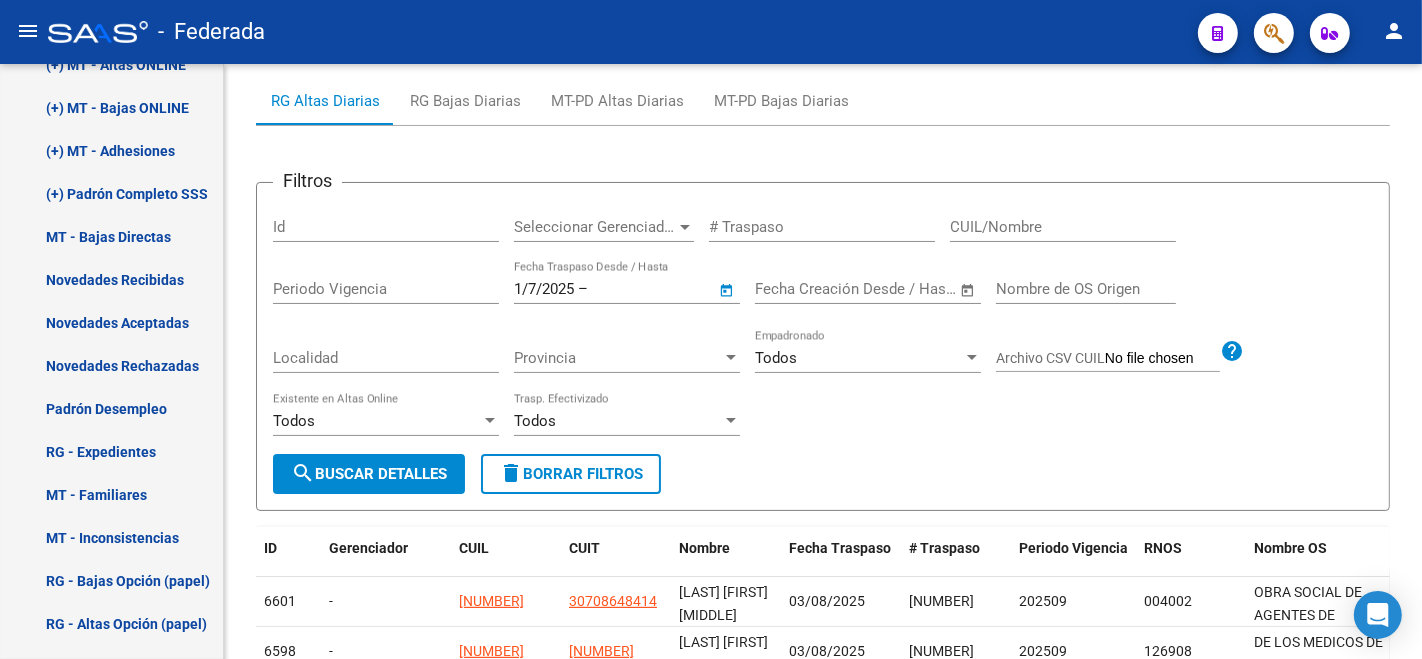 type on "31/7/2025" 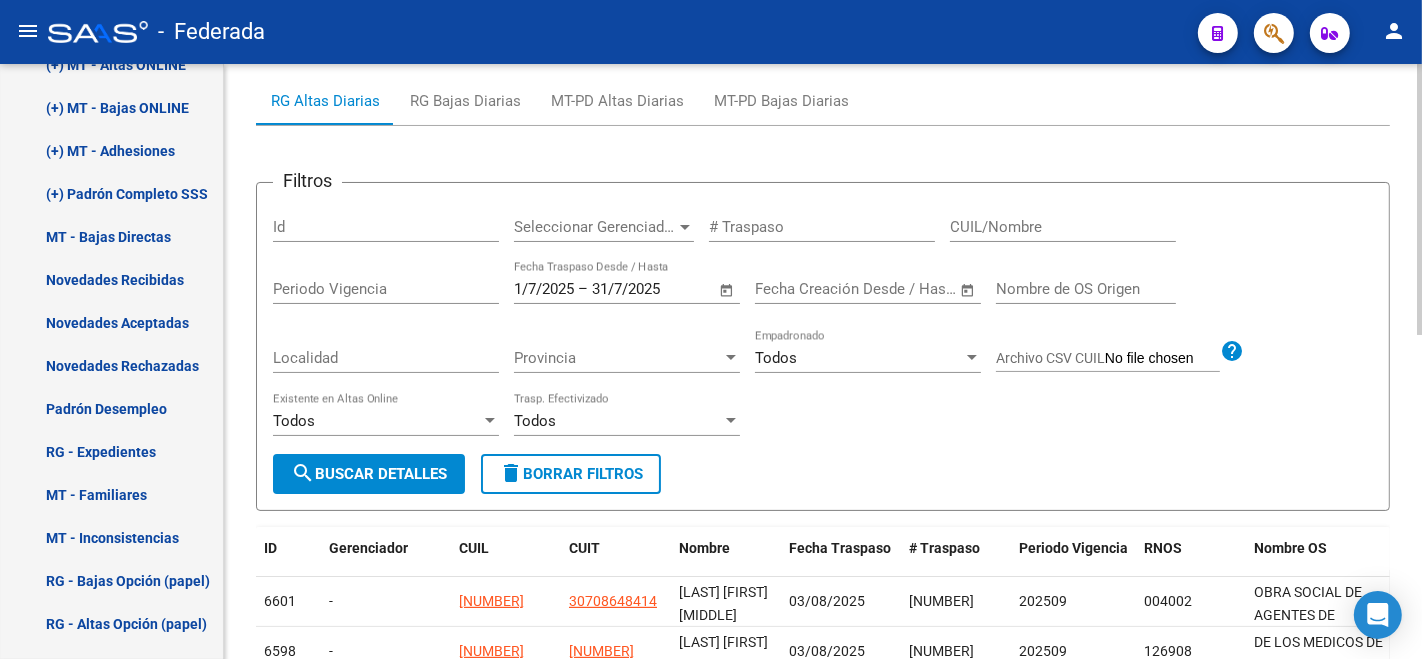click on "search  Buscar Detalles" at bounding box center [369, 474] 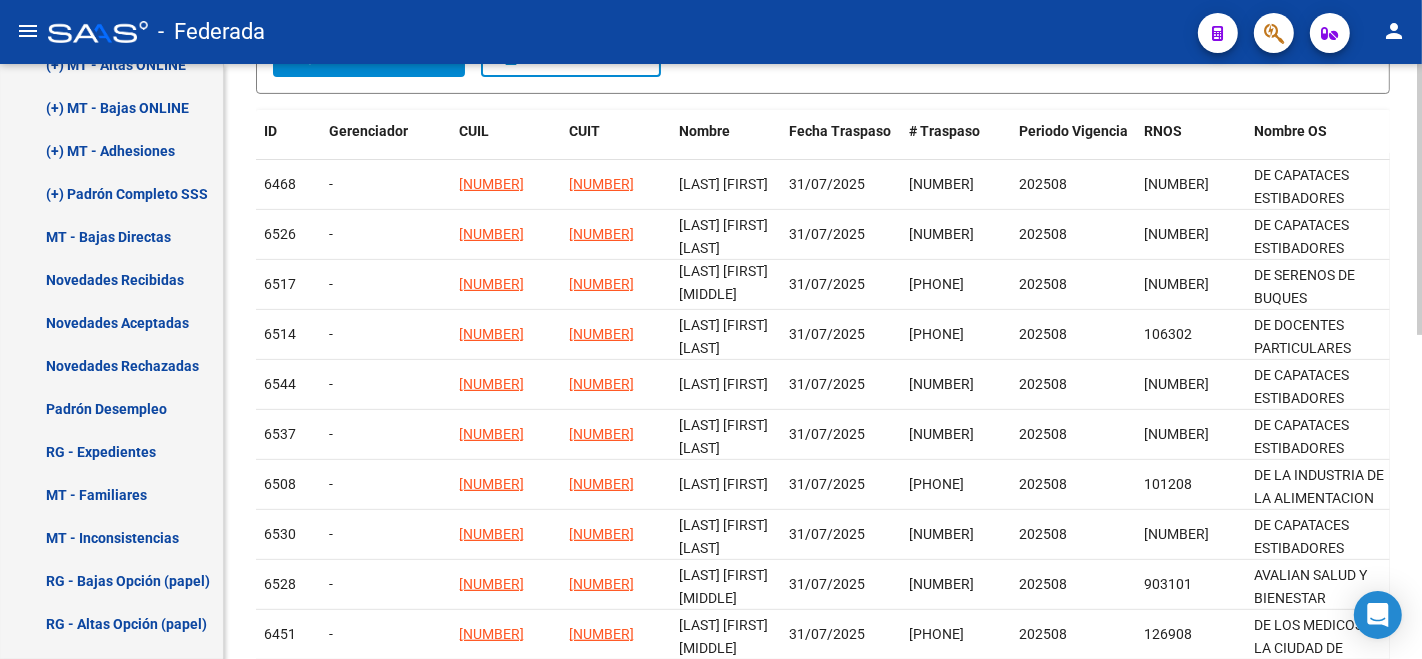 scroll, scrollTop: 712, scrollLeft: 0, axis: vertical 